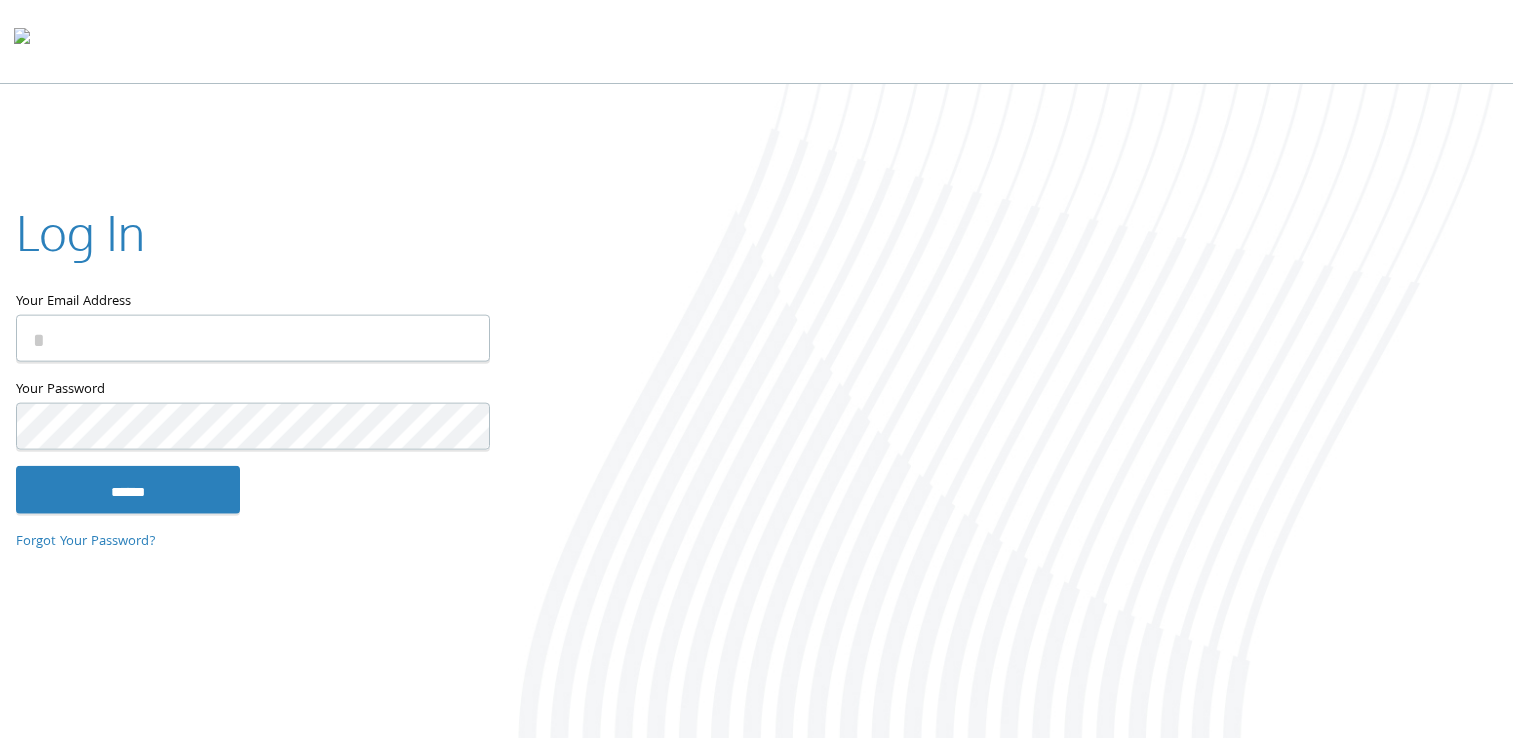 scroll, scrollTop: 0, scrollLeft: 0, axis: both 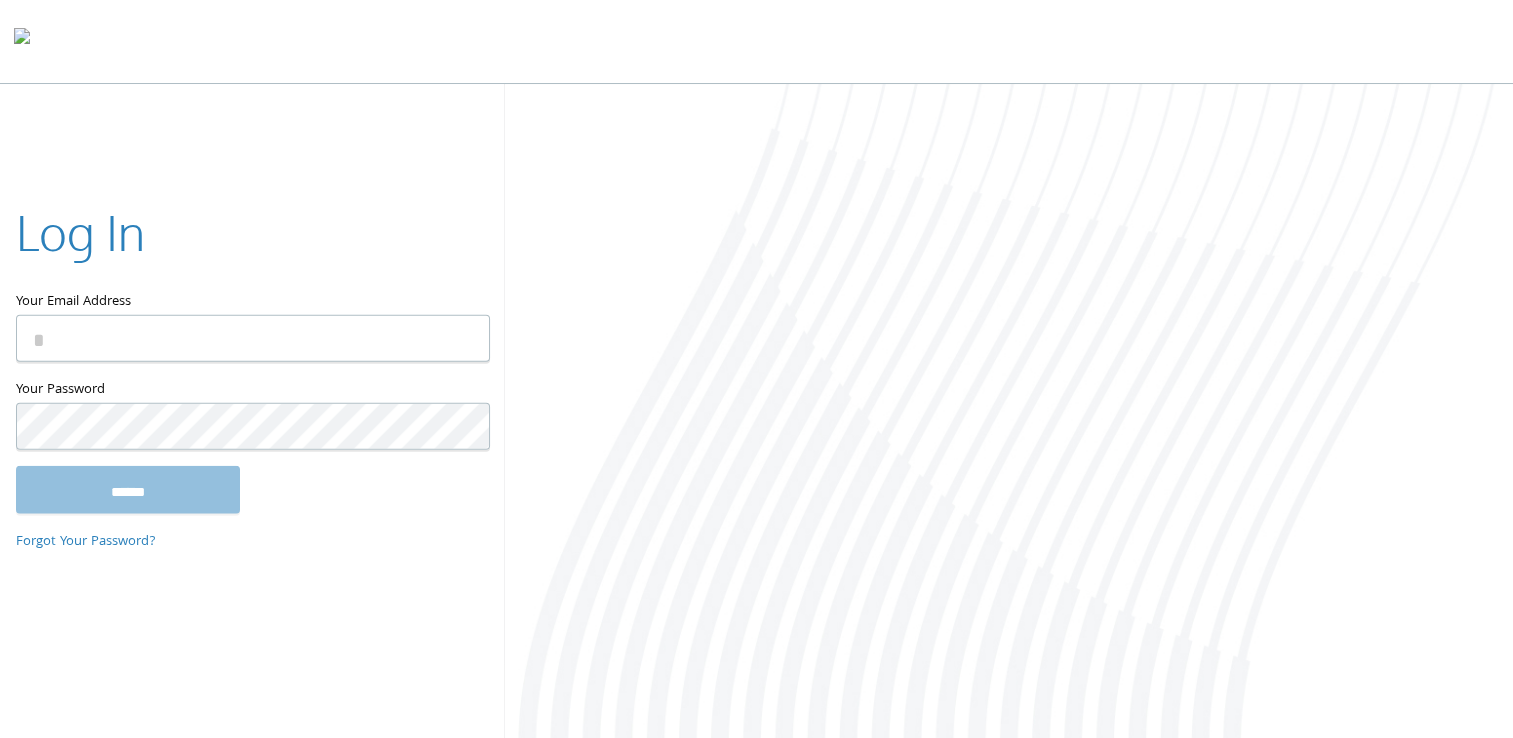 click on "Your Email Address" at bounding box center [253, 338] 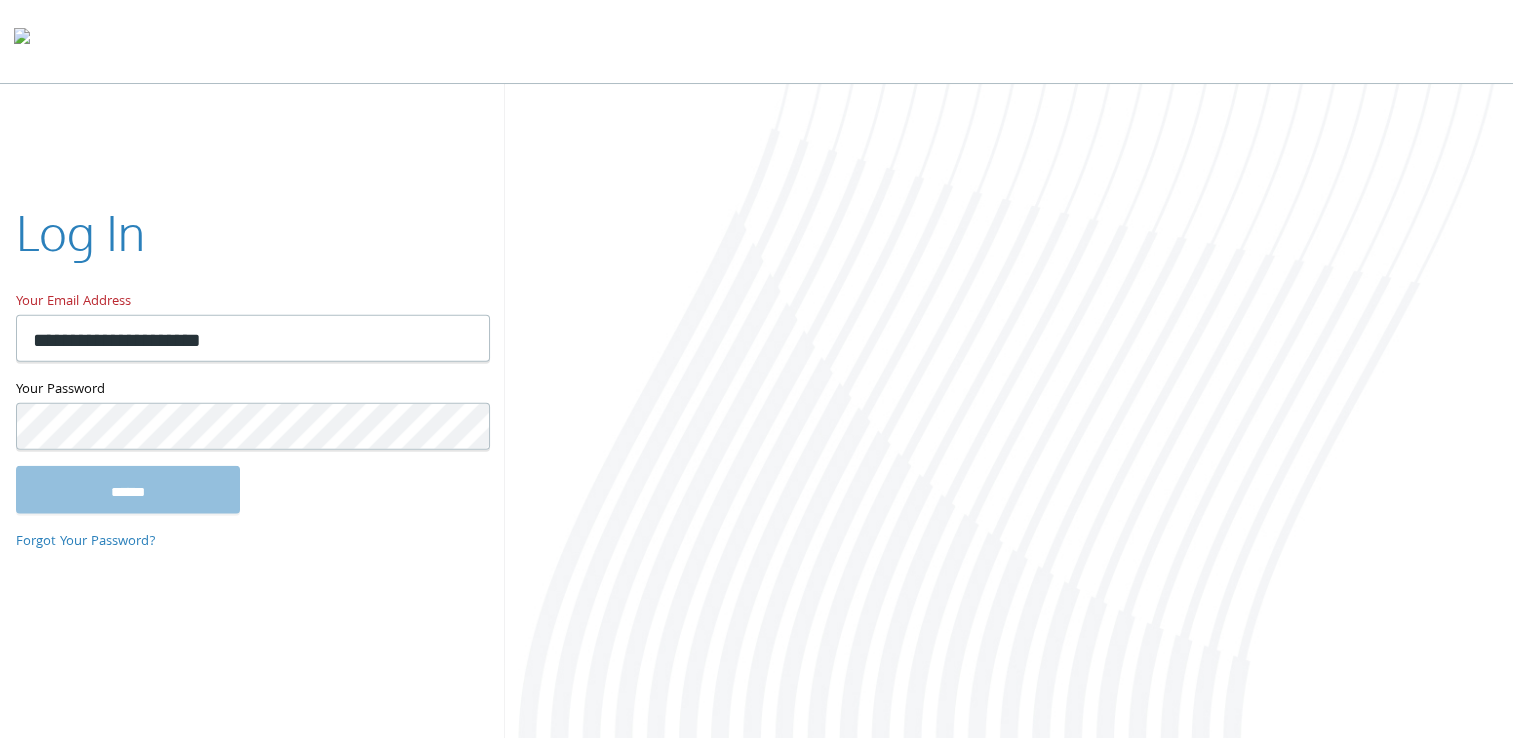 drag, startPoint x: 261, startPoint y: 333, endPoint x: -4, endPoint y: 320, distance: 265.31866 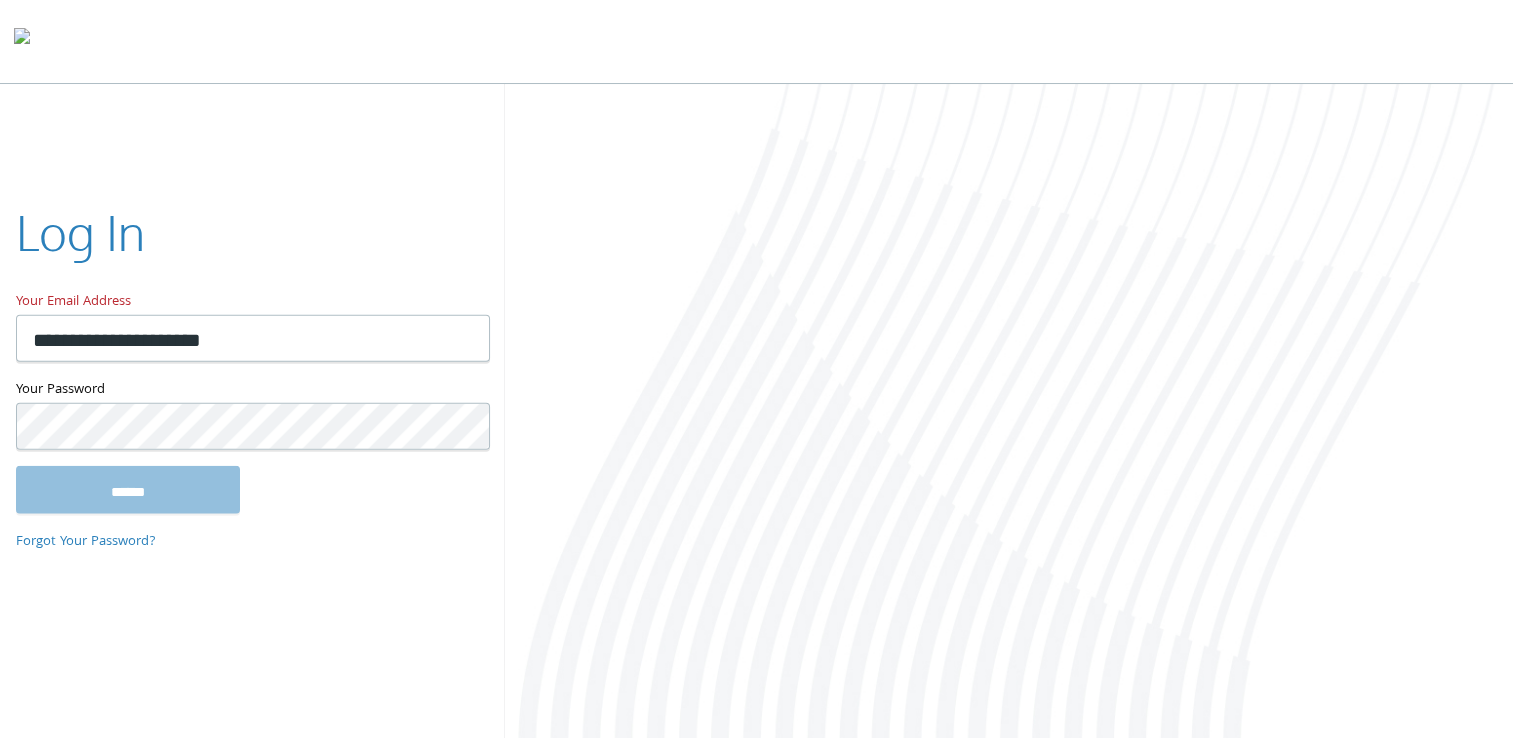 paste on "**********" 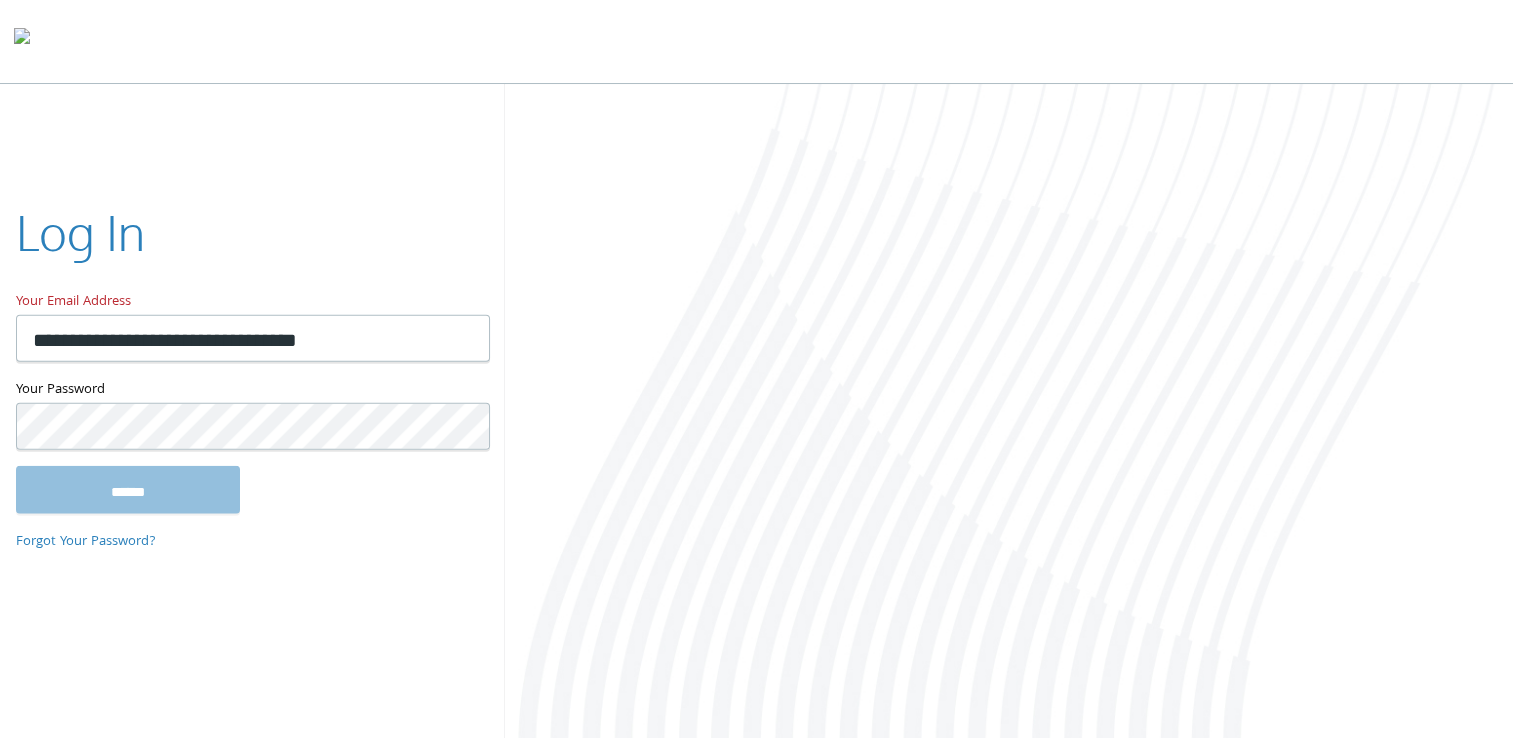 type on "**********" 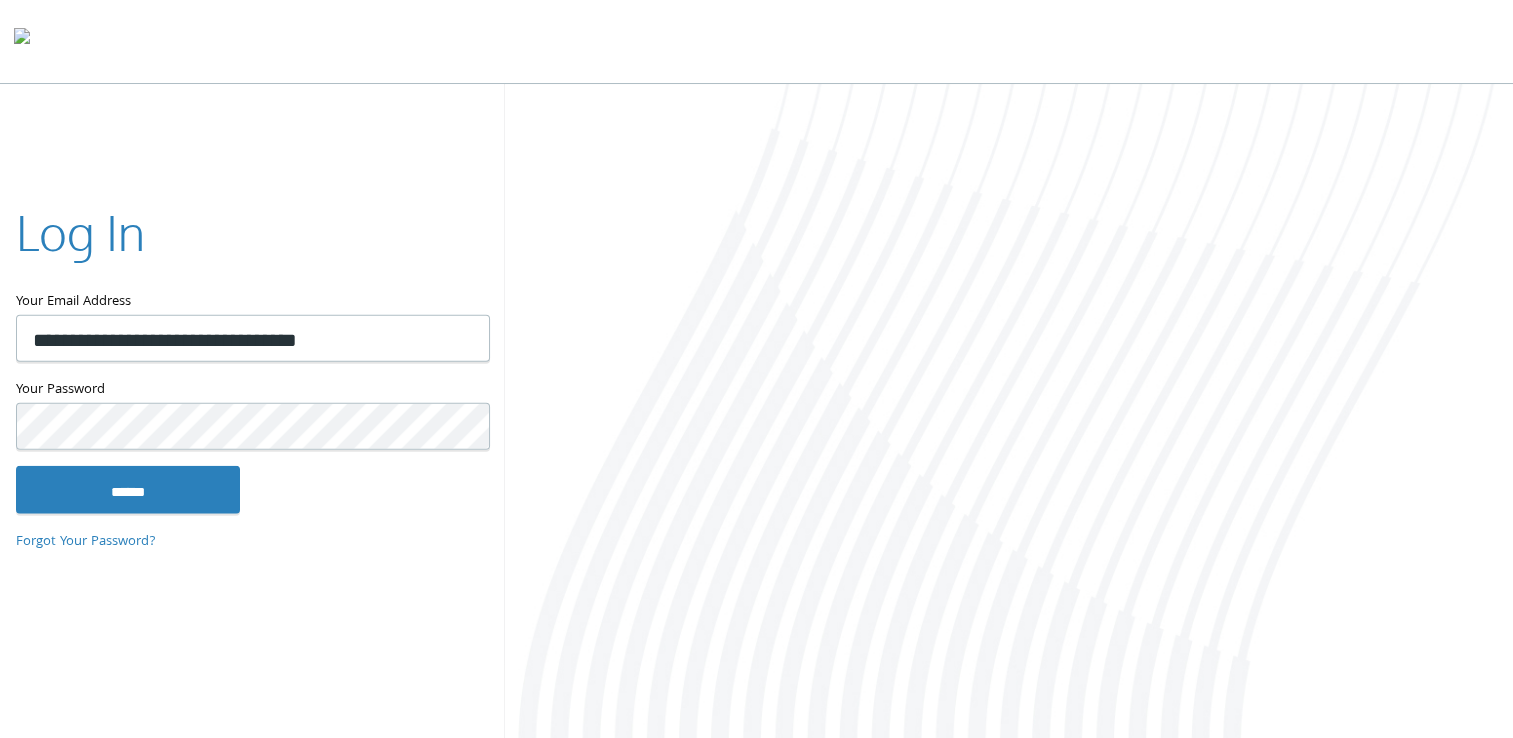 click on "******" at bounding box center (128, 489) 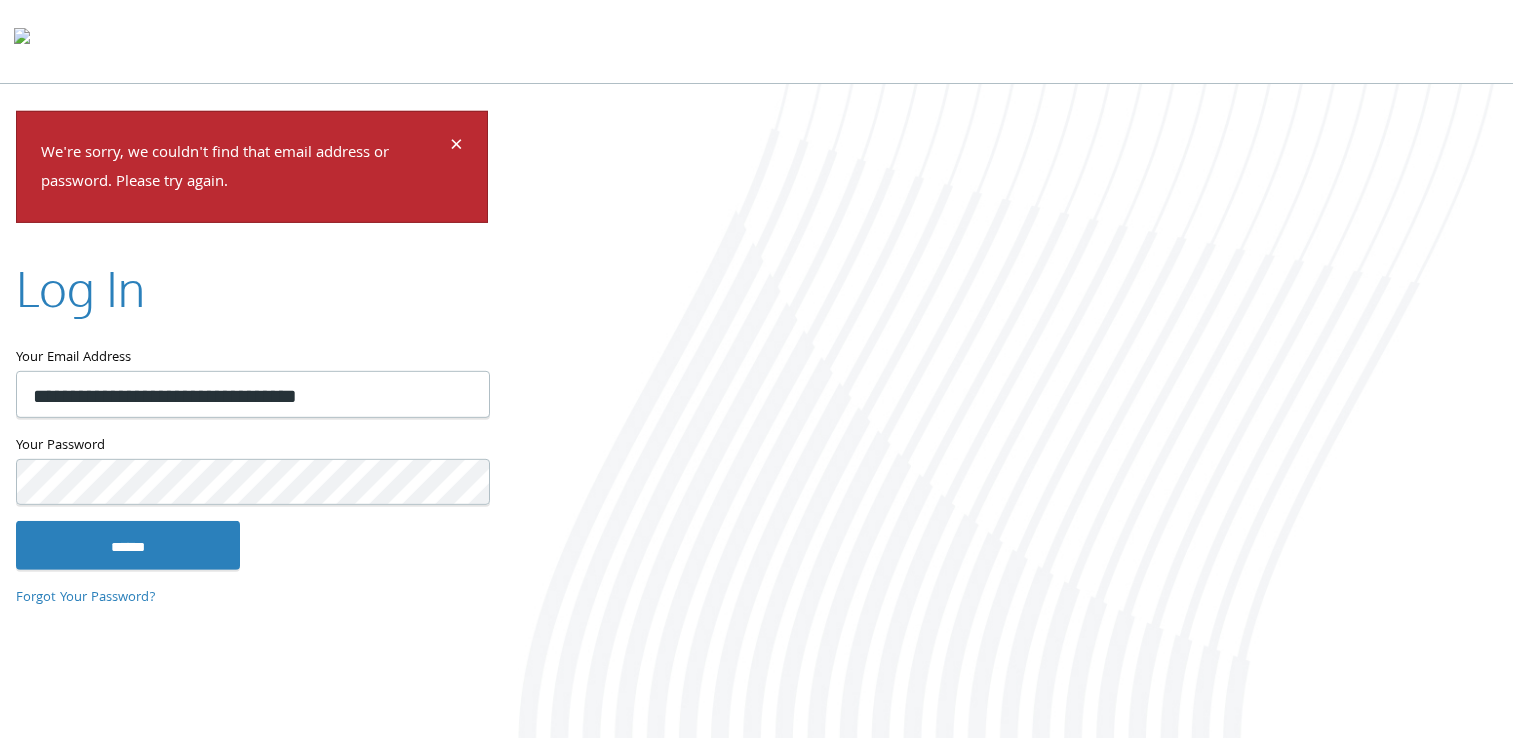 scroll, scrollTop: 0, scrollLeft: 0, axis: both 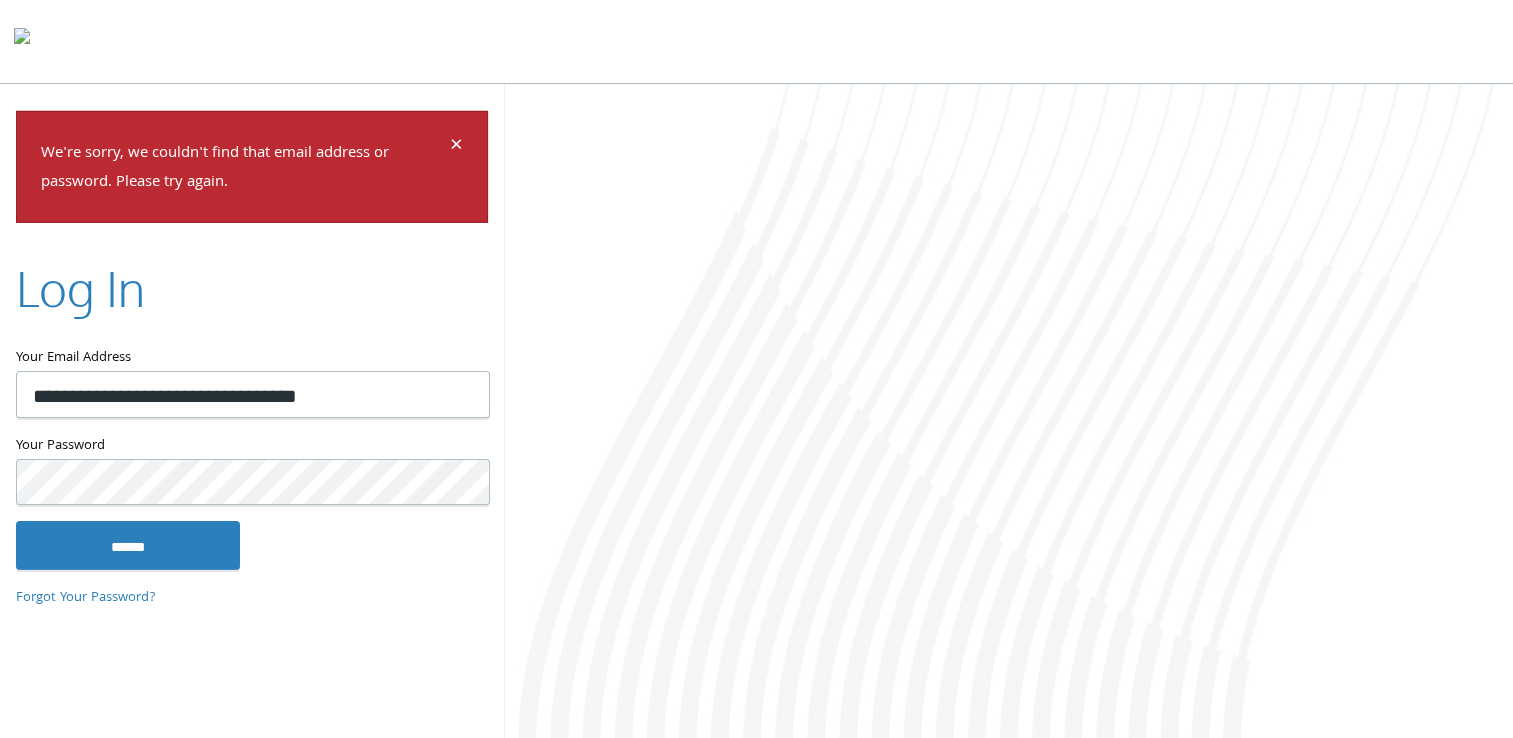drag, startPoint x: 36, startPoint y: 384, endPoint x: 2, endPoint y: 384, distance: 34 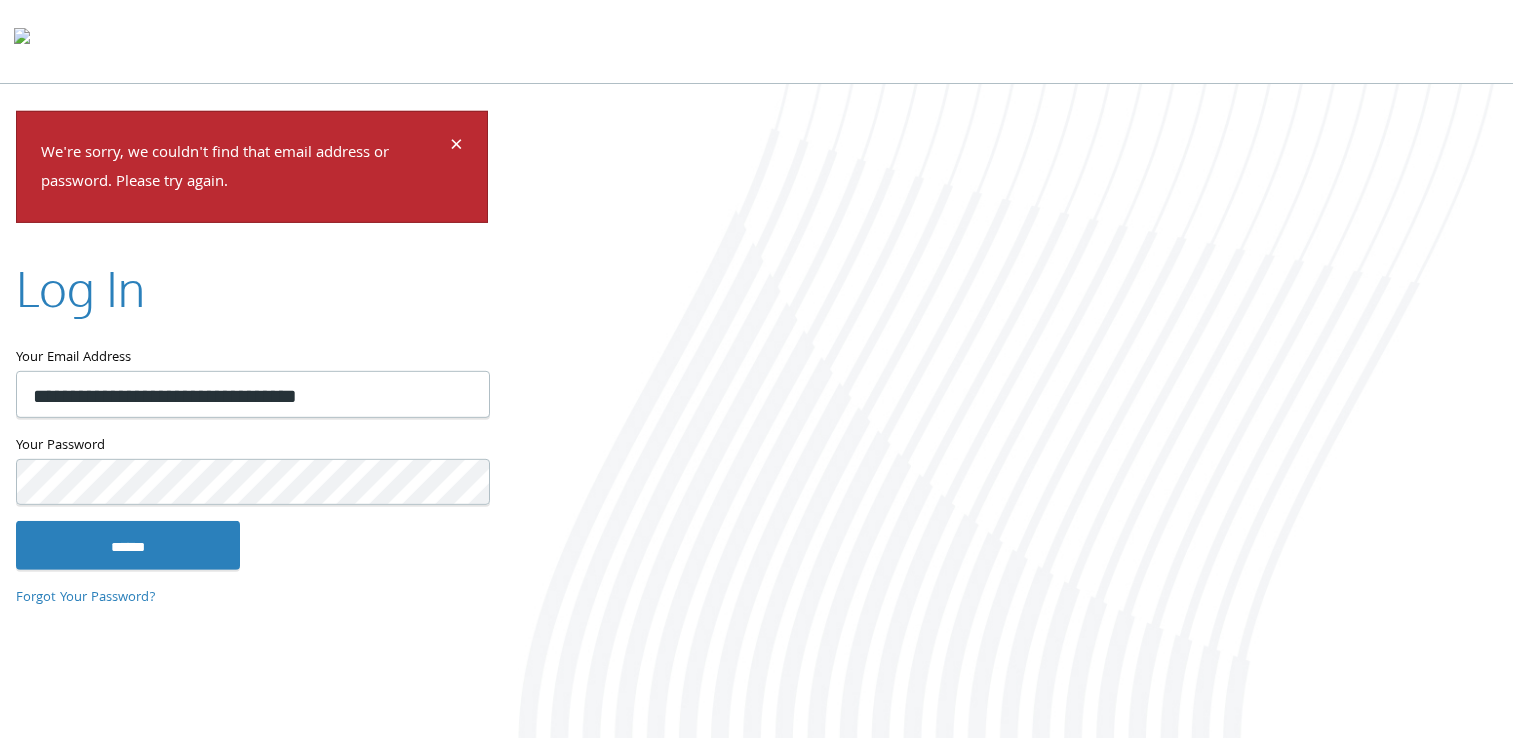 scroll, scrollTop: 0, scrollLeft: 0, axis: both 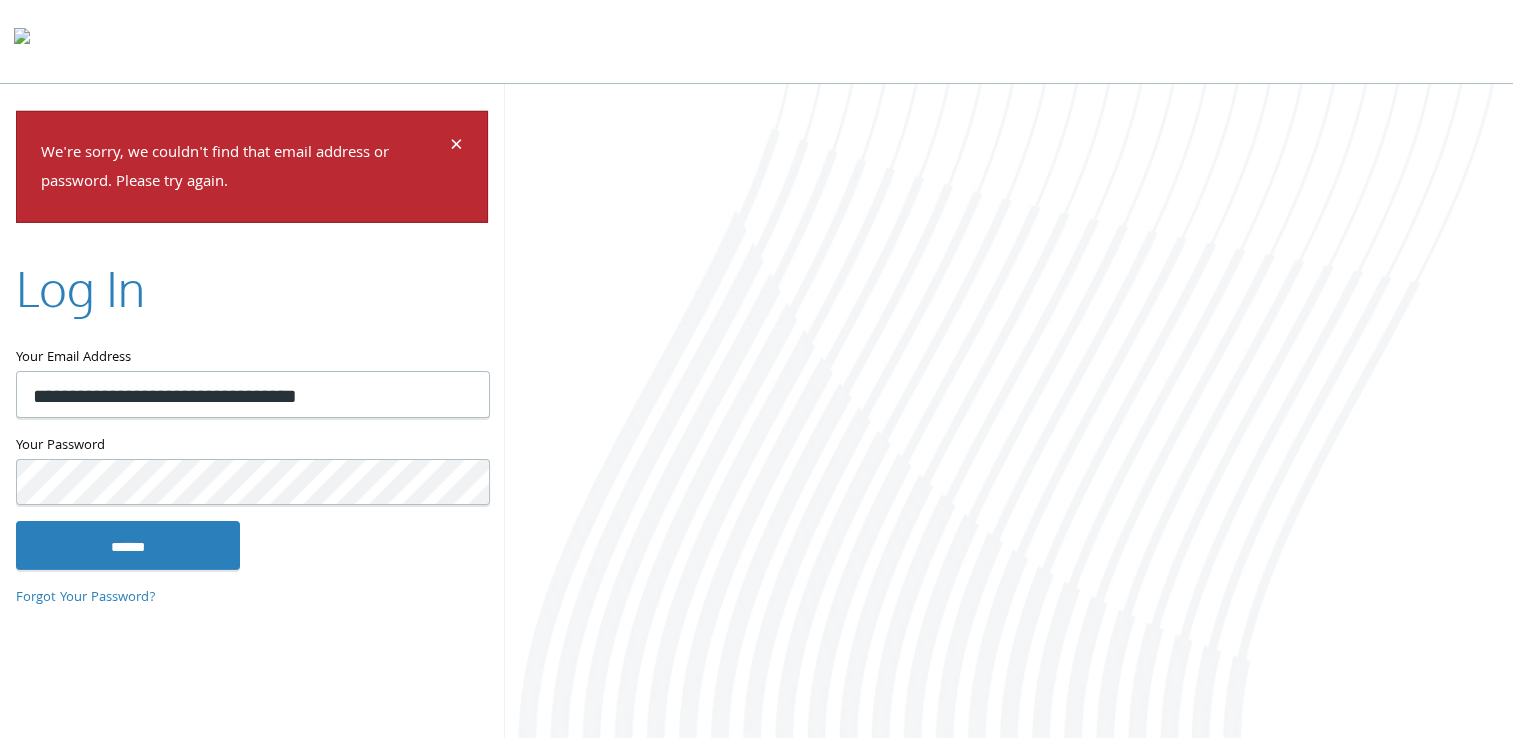click on "Home
Solutions
Technology
Partners
Features
About Us
Schedule a Demo
Blog
Log In" at bounding box center [756, 371] 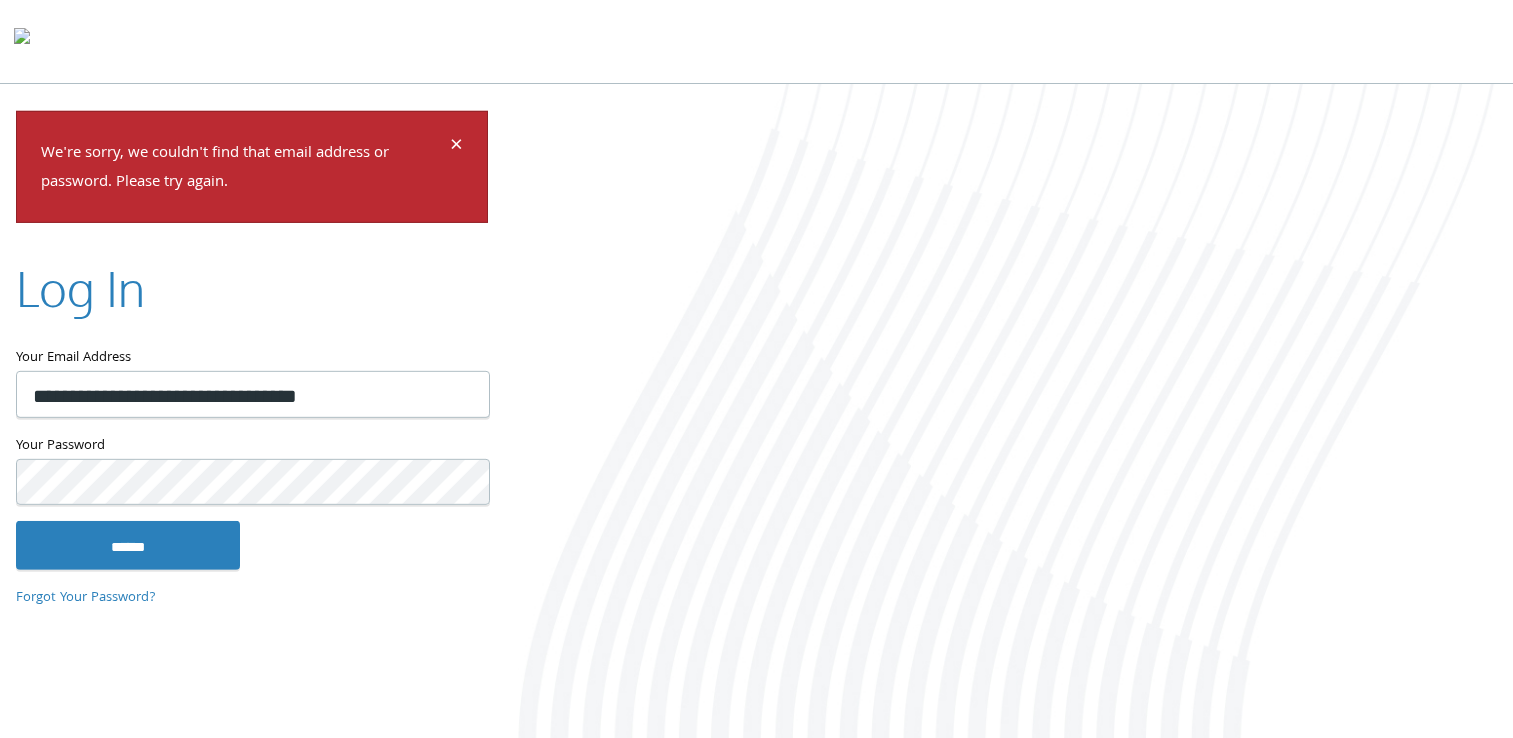 scroll, scrollTop: 0, scrollLeft: 0, axis: both 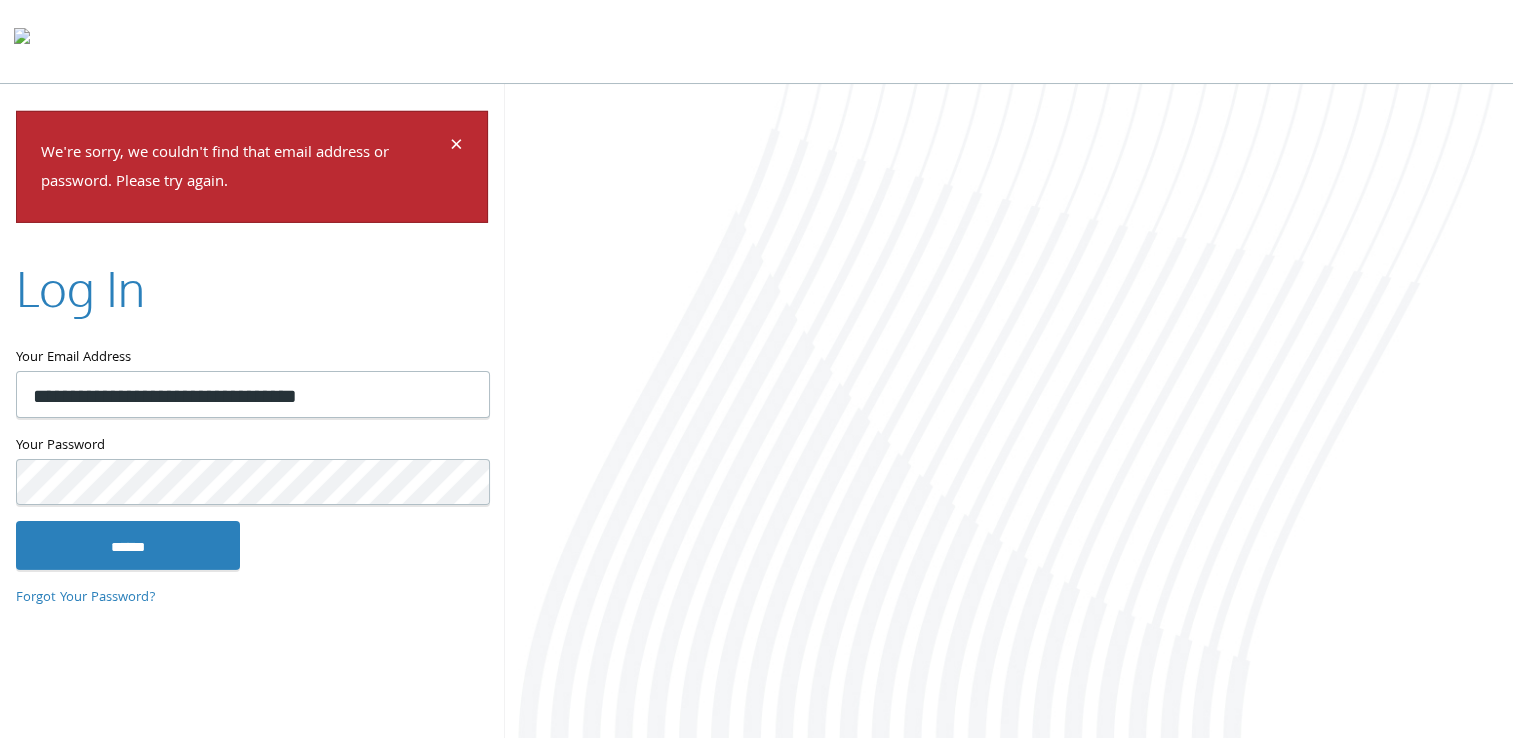 drag, startPoint x: 424, startPoint y: 398, endPoint x: 97, endPoint y: 390, distance: 327.09784 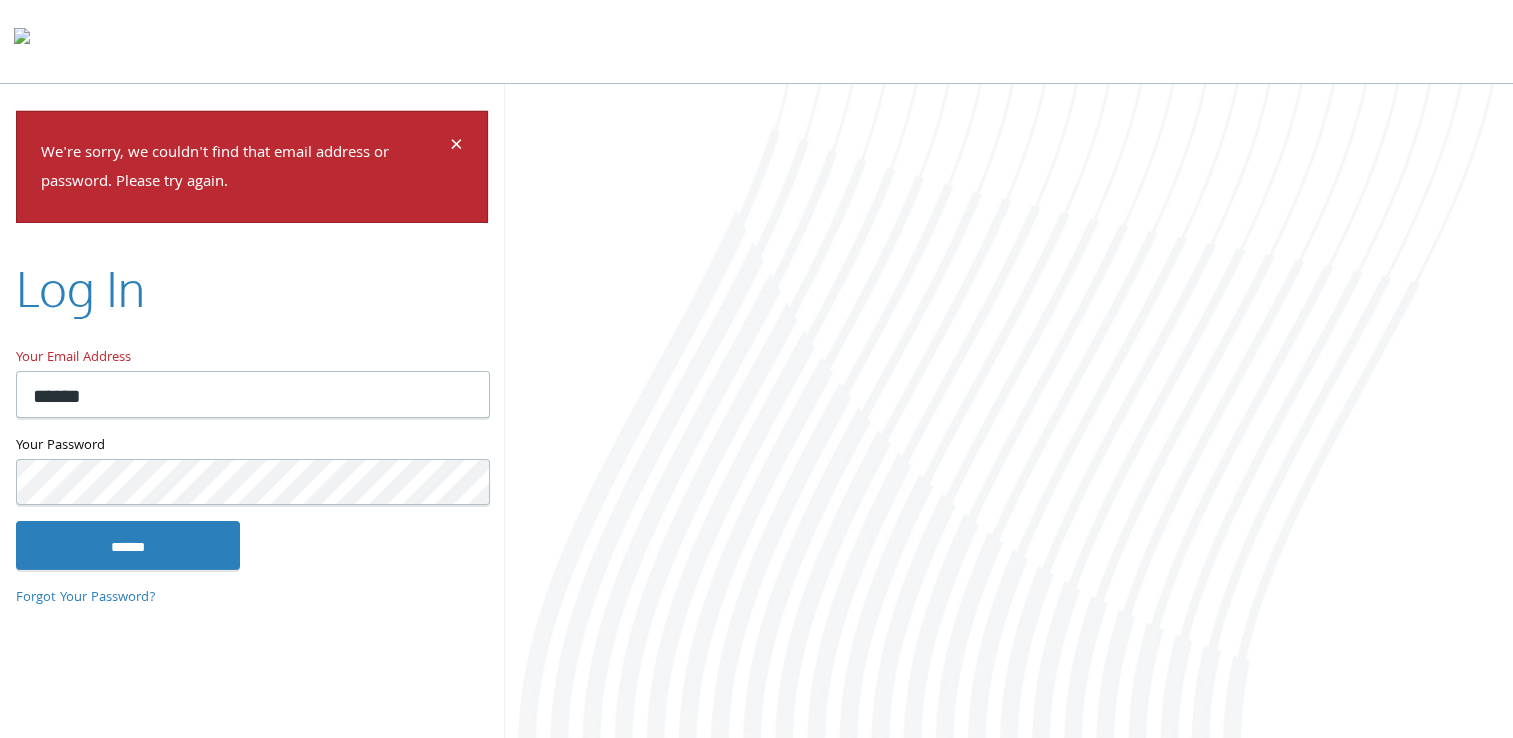 click on "Forgot Your Password?" at bounding box center (252, 607) 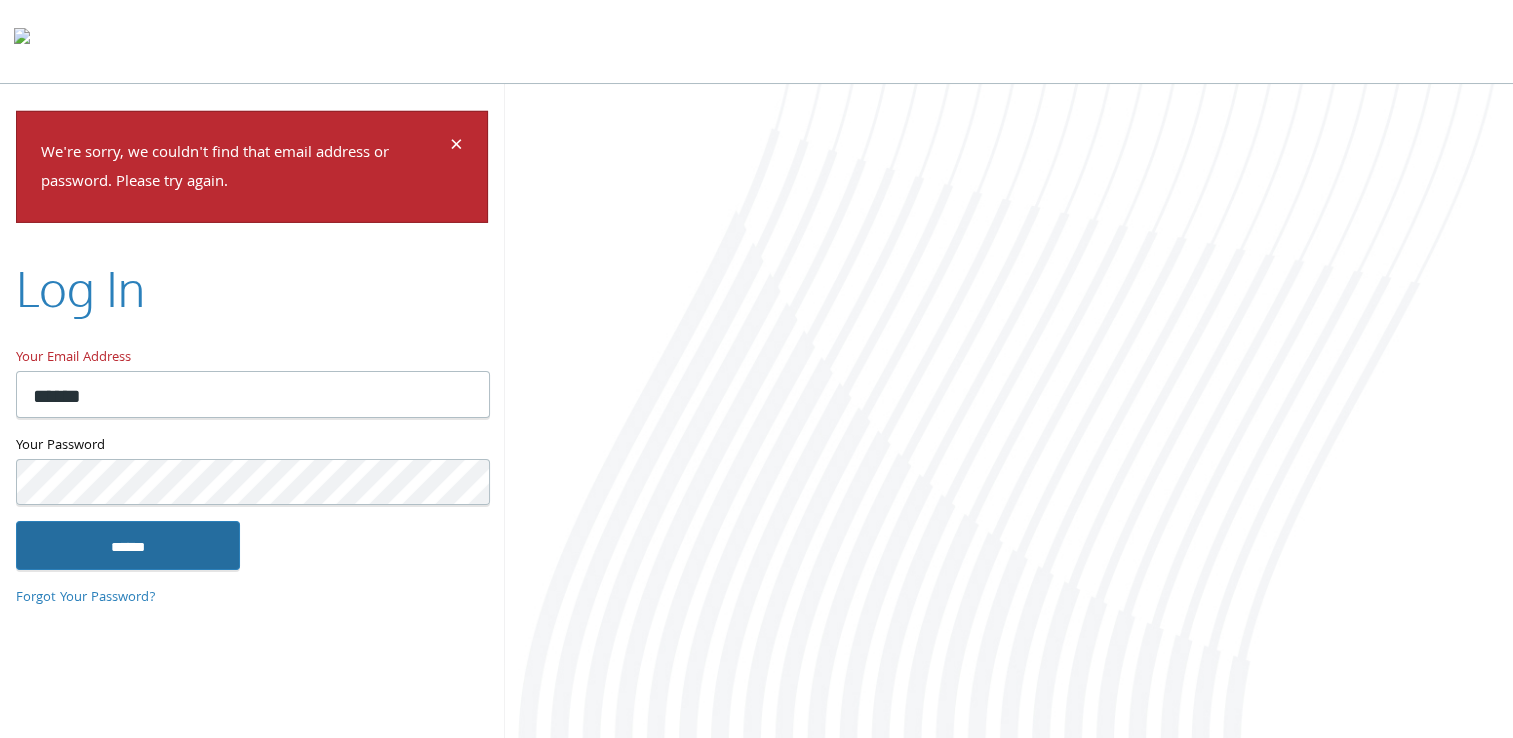click on "******" at bounding box center [128, 545] 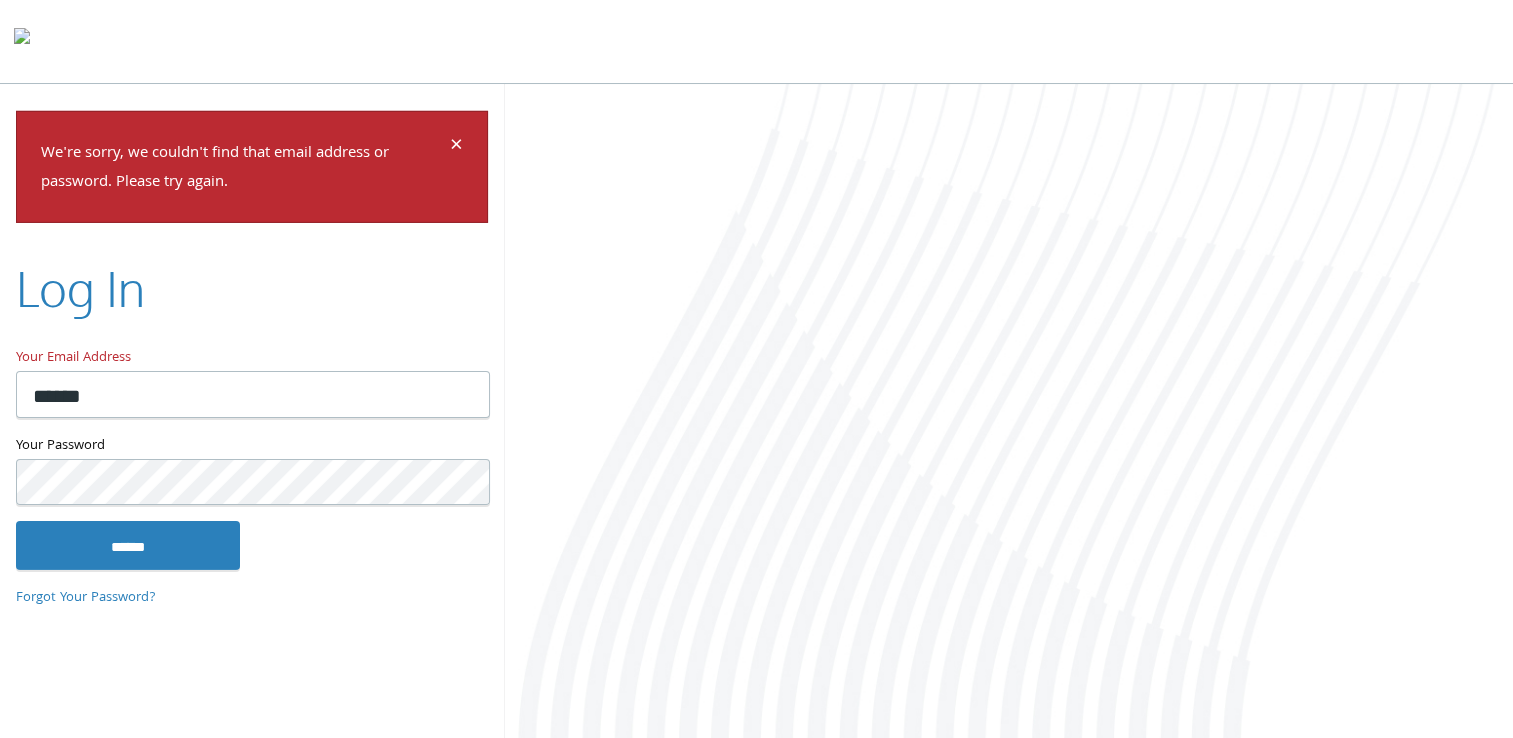 click on "******" at bounding box center (253, 394) 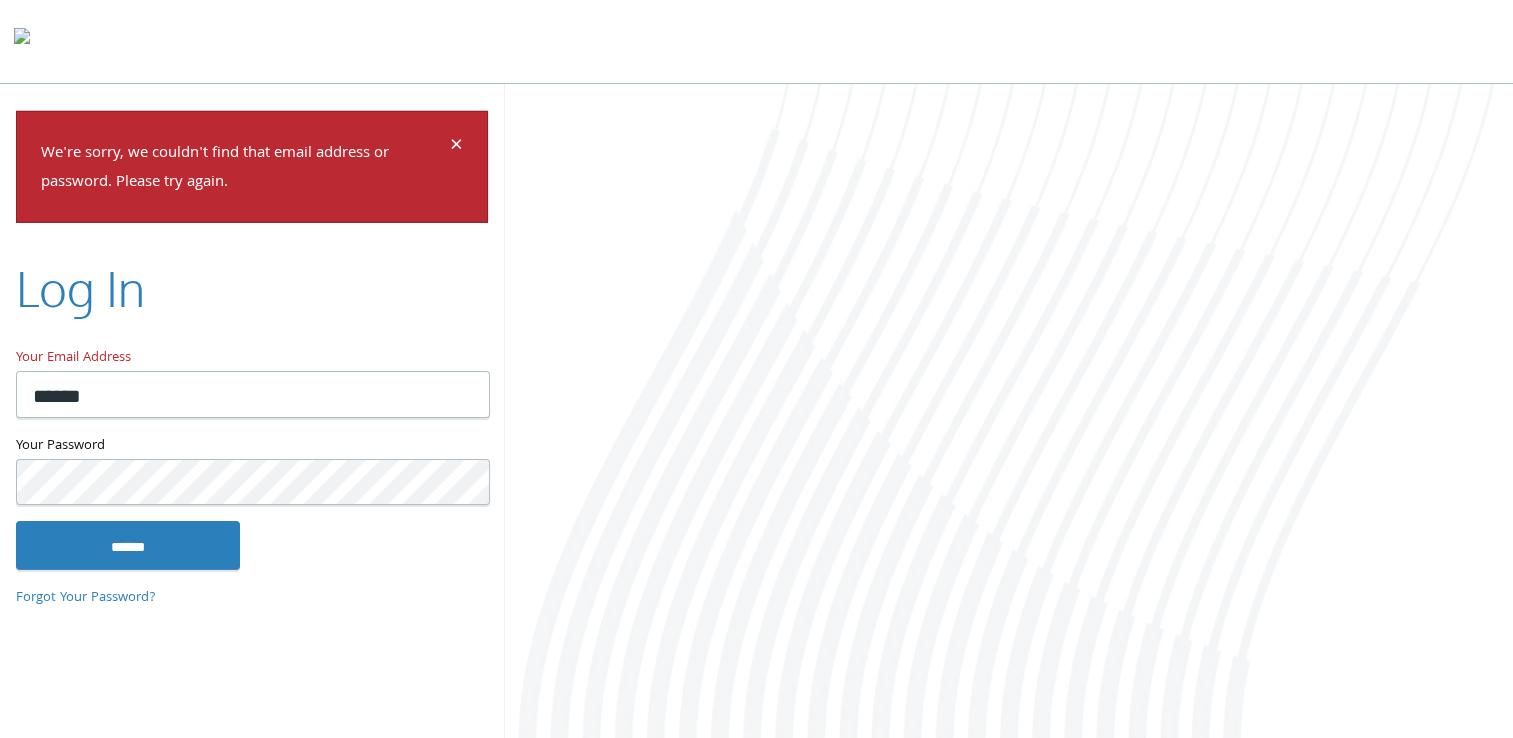 type on "**********" 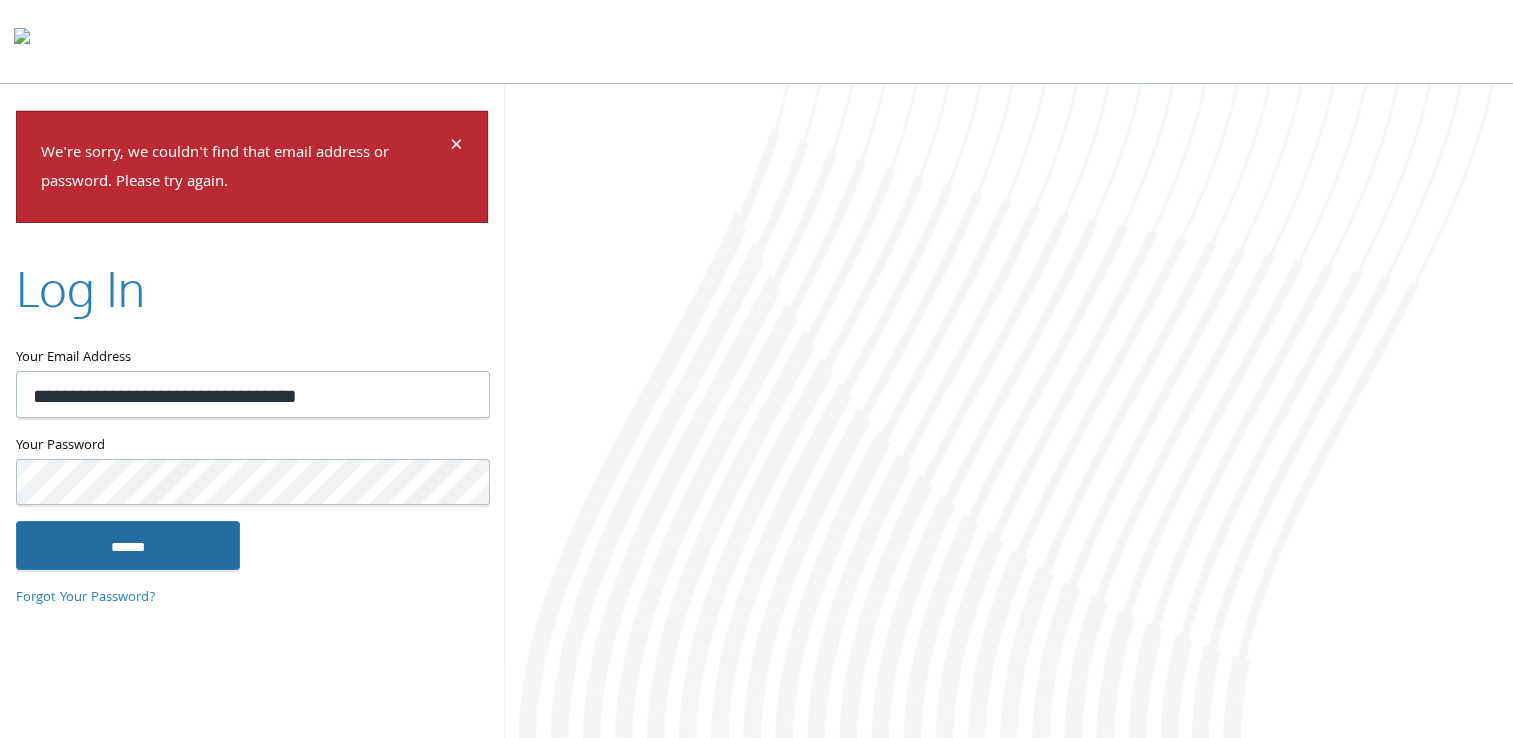 click on "******" at bounding box center (128, 545) 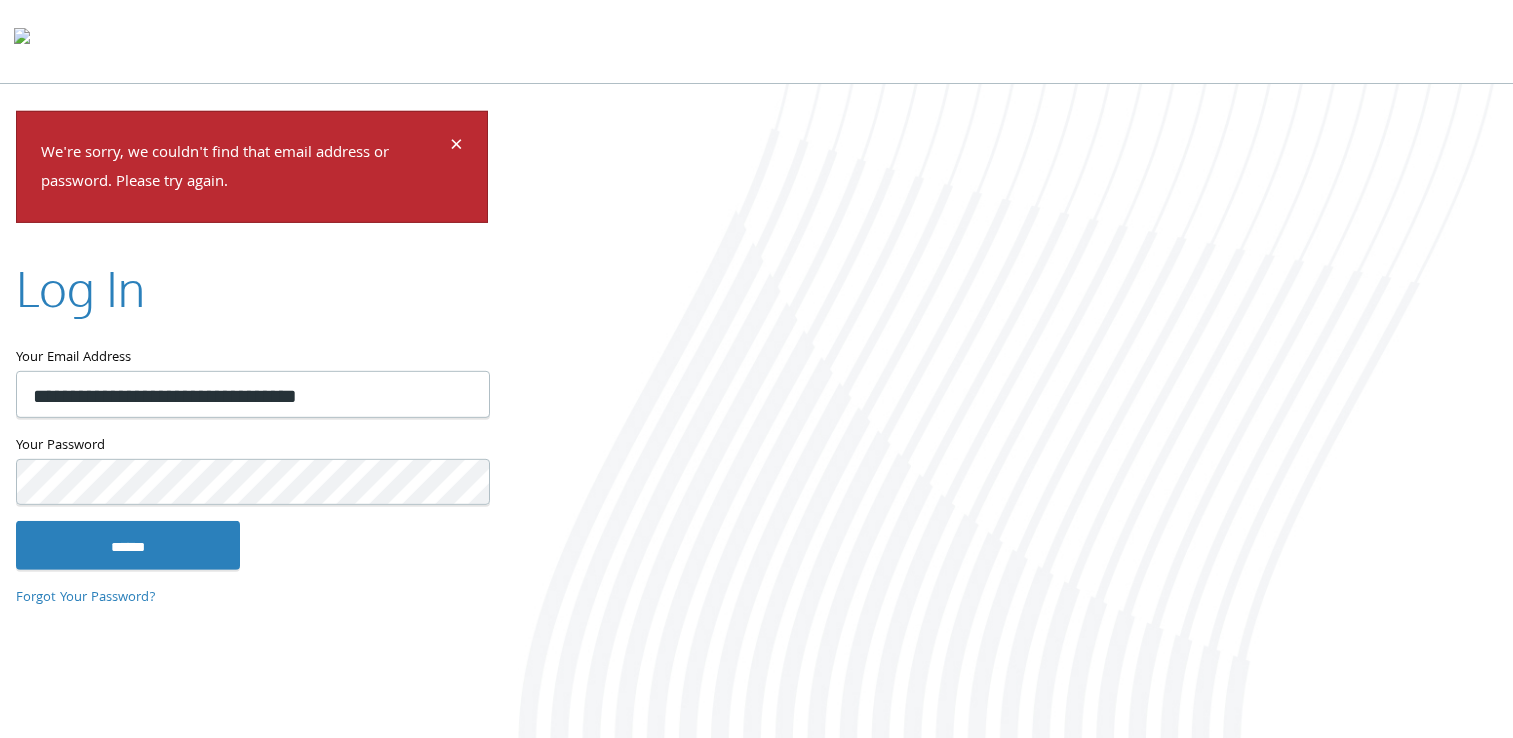 scroll, scrollTop: 0, scrollLeft: 0, axis: both 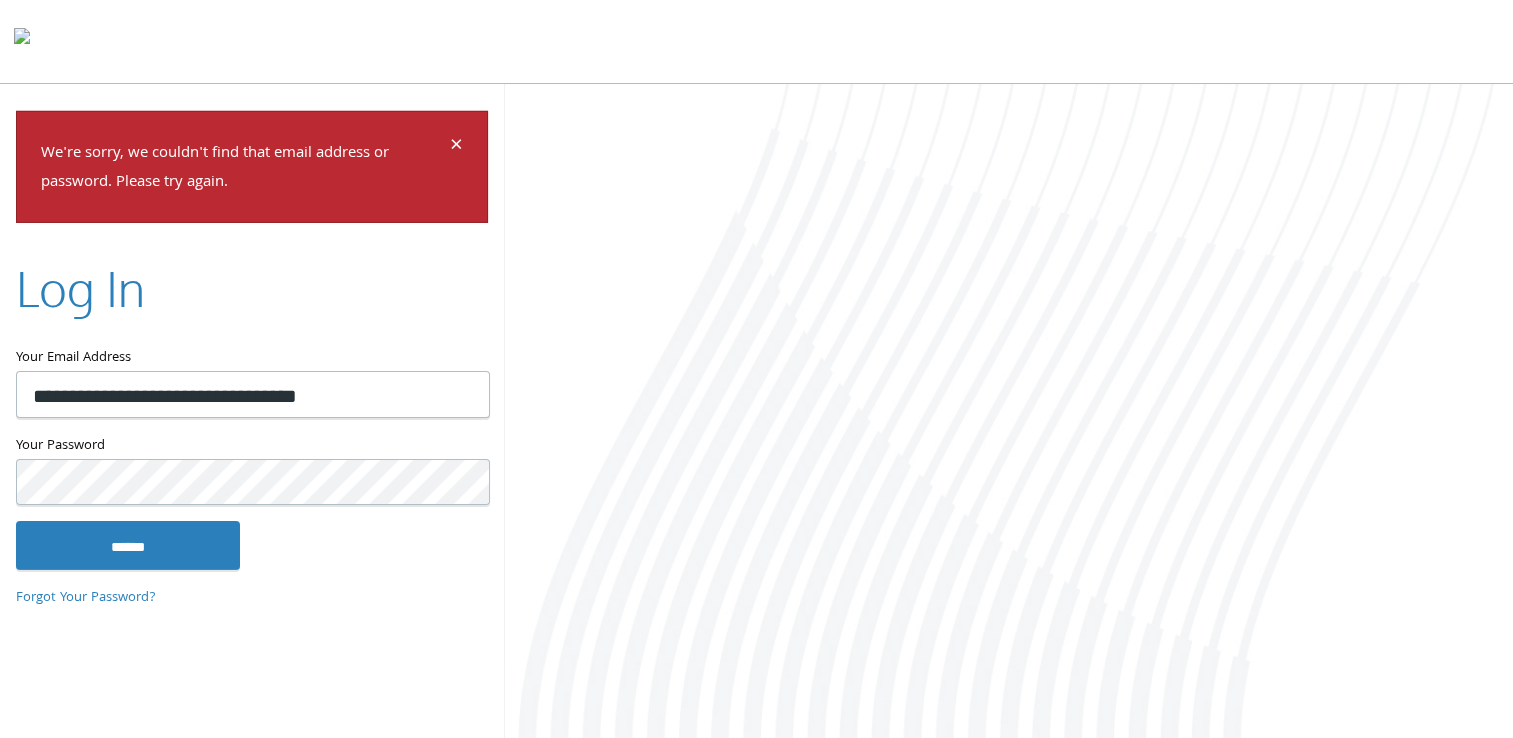 drag, startPoint x: 382, startPoint y: 394, endPoint x: -4, endPoint y: 378, distance: 386.33145 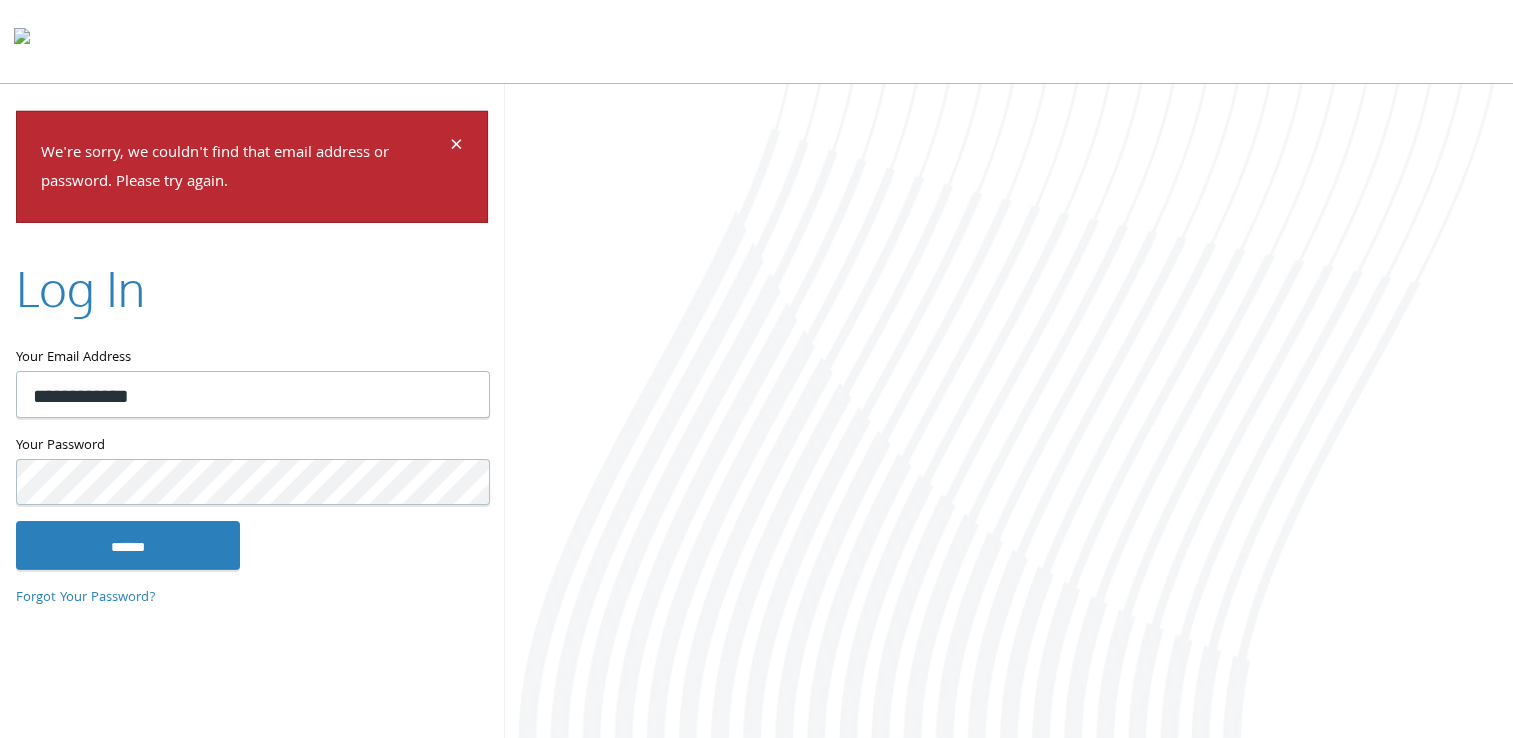 drag, startPoint x: 237, startPoint y: 389, endPoint x: 253, endPoint y: 300, distance: 90.426765 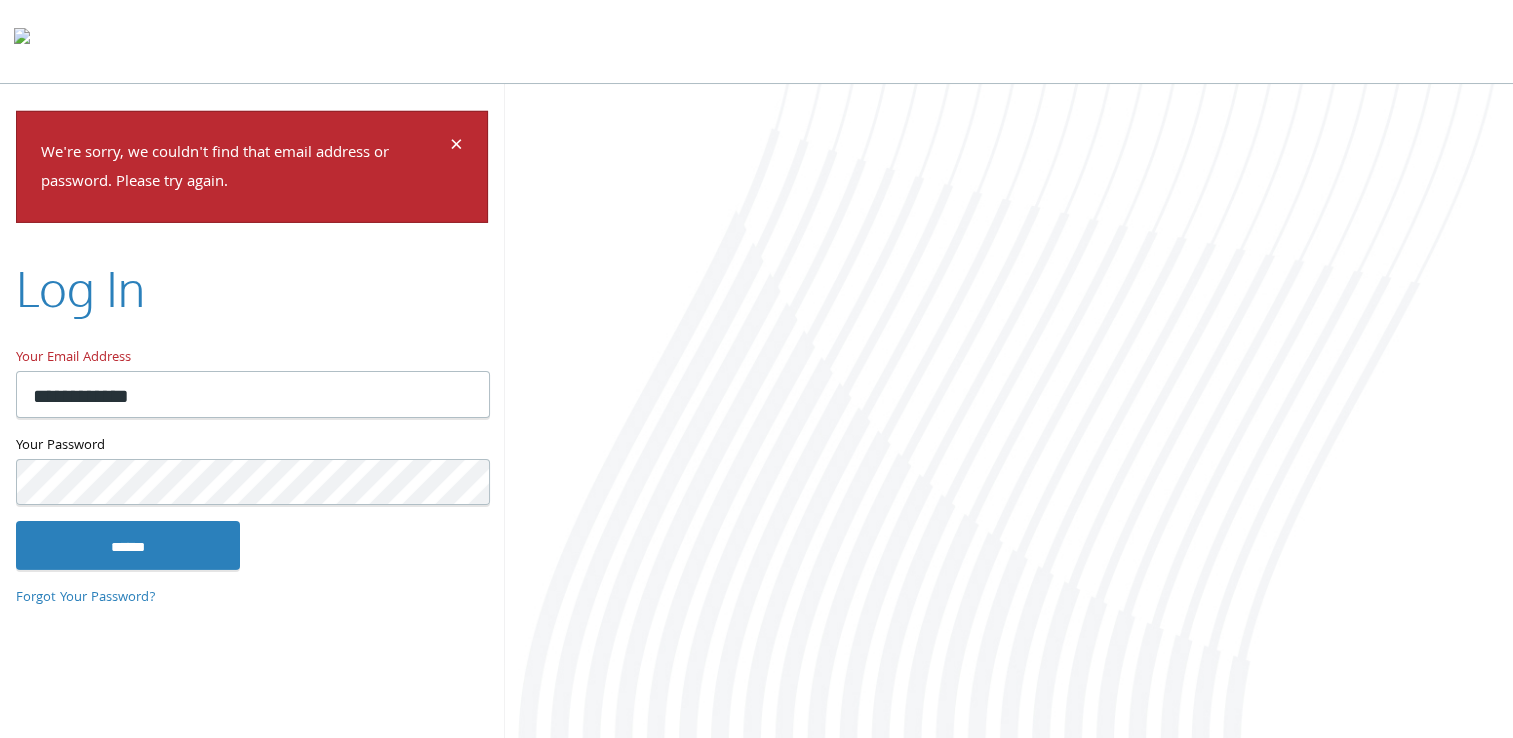 click on "Forgot Your Password?" at bounding box center [86, 598] 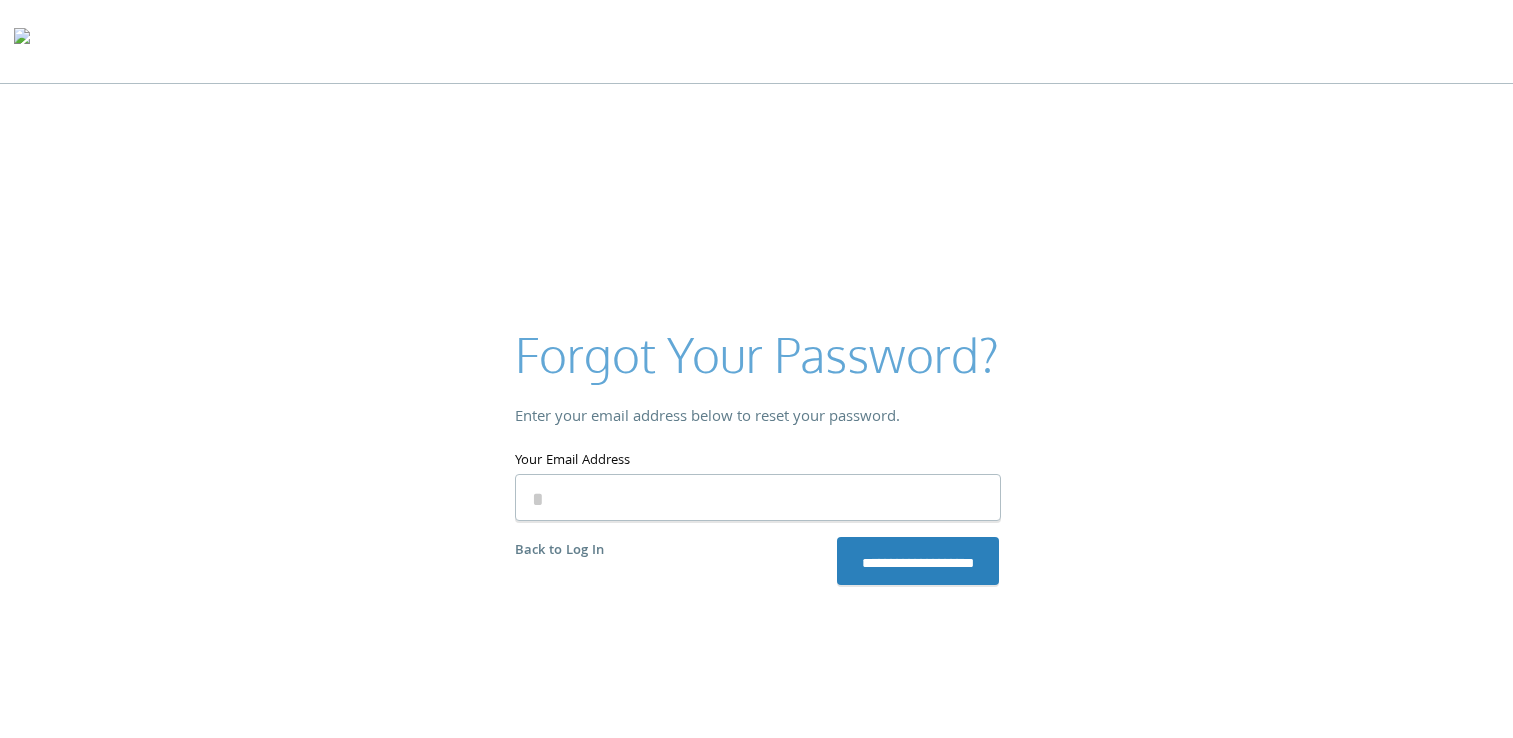 scroll, scrollTop: 0, scrollLeft: 0, axis: both 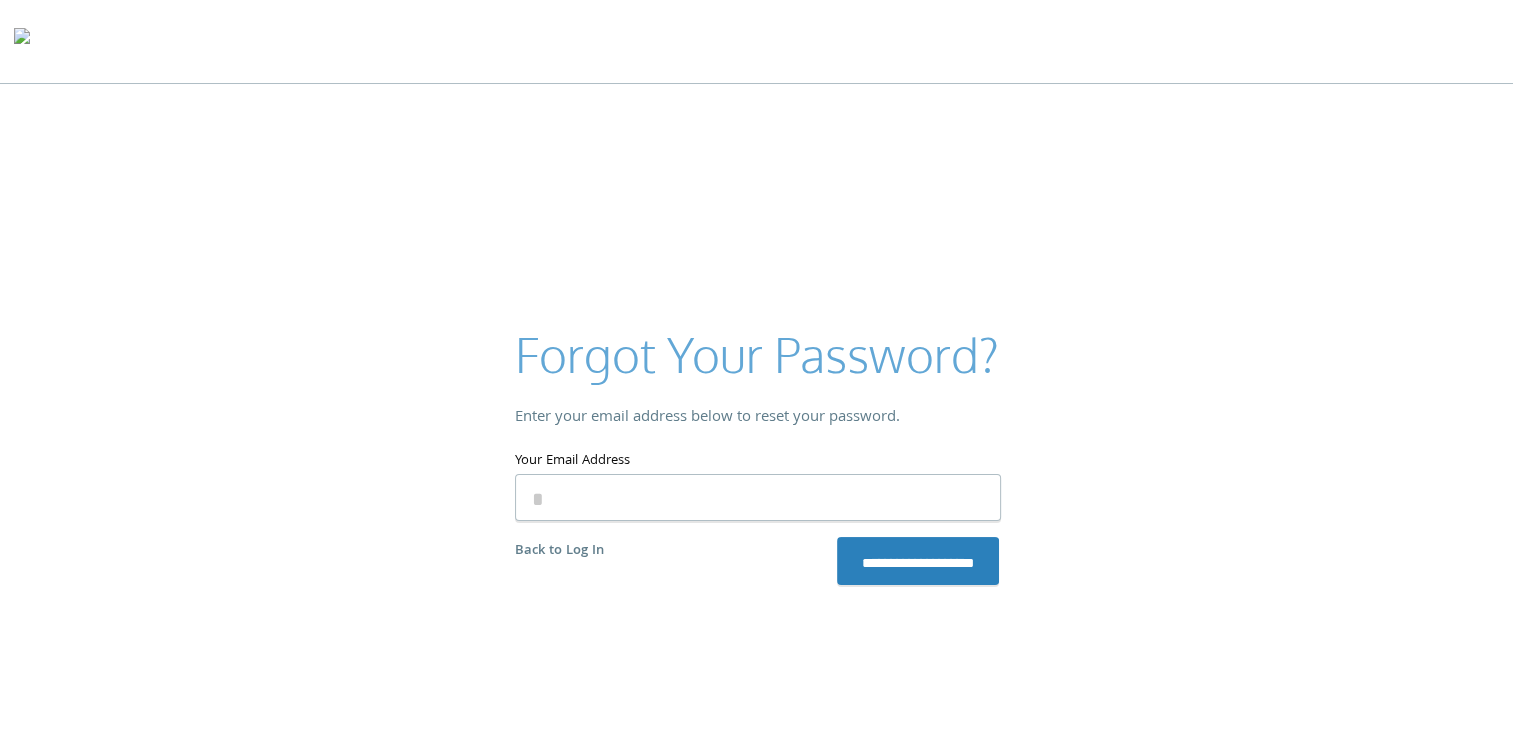 click on "Your Email Address" at bounding box center [758, 497] 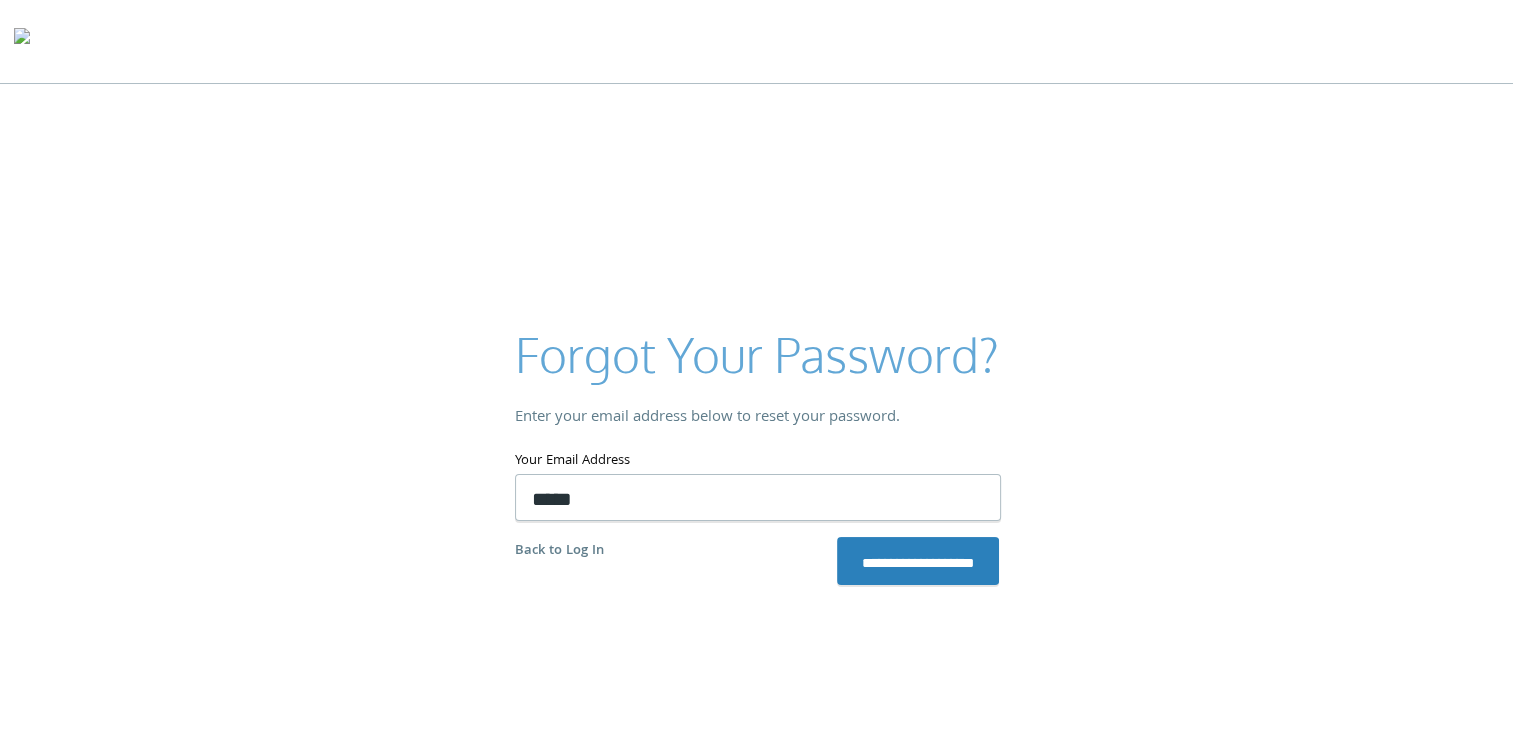 type on "**********" 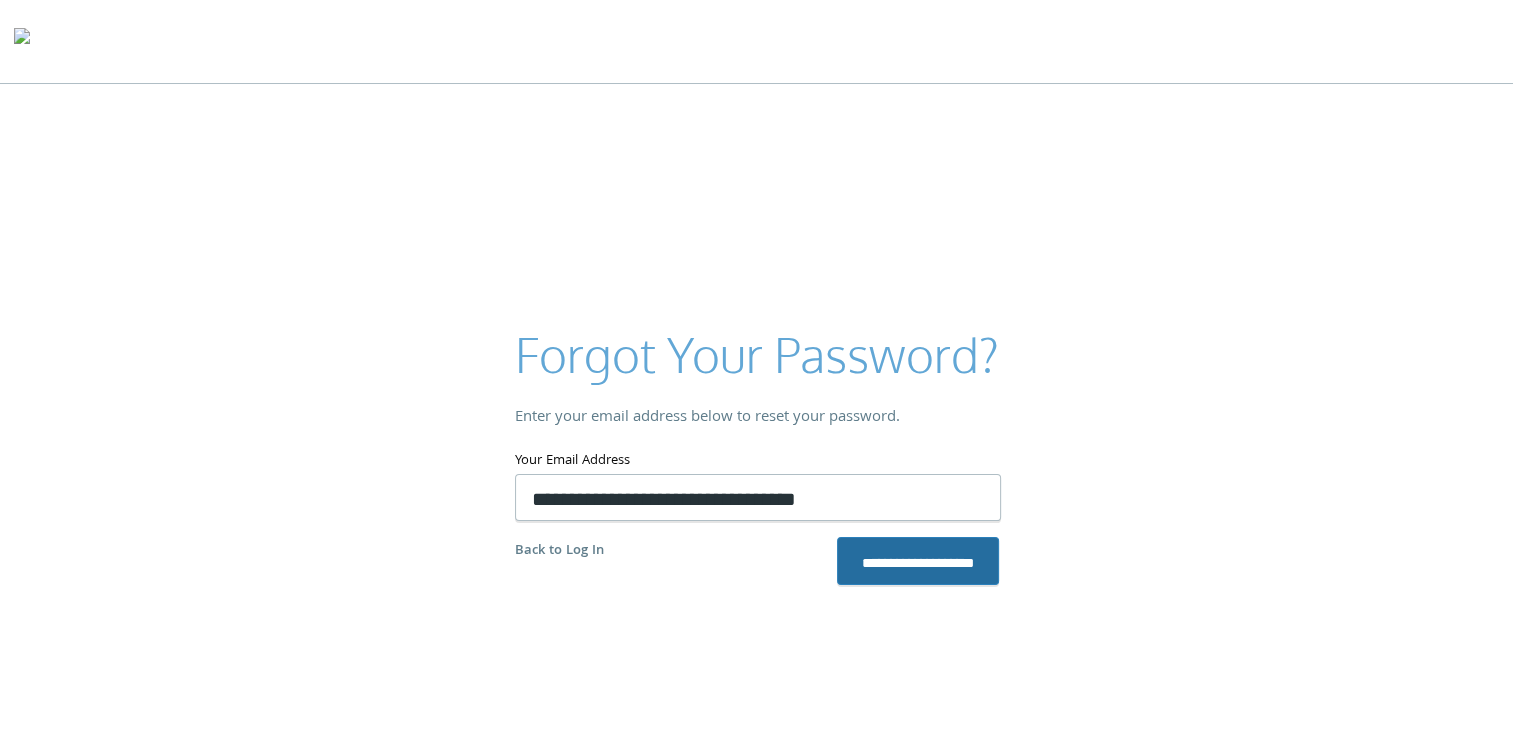 click on "**********" at bounding box center (918, 561) 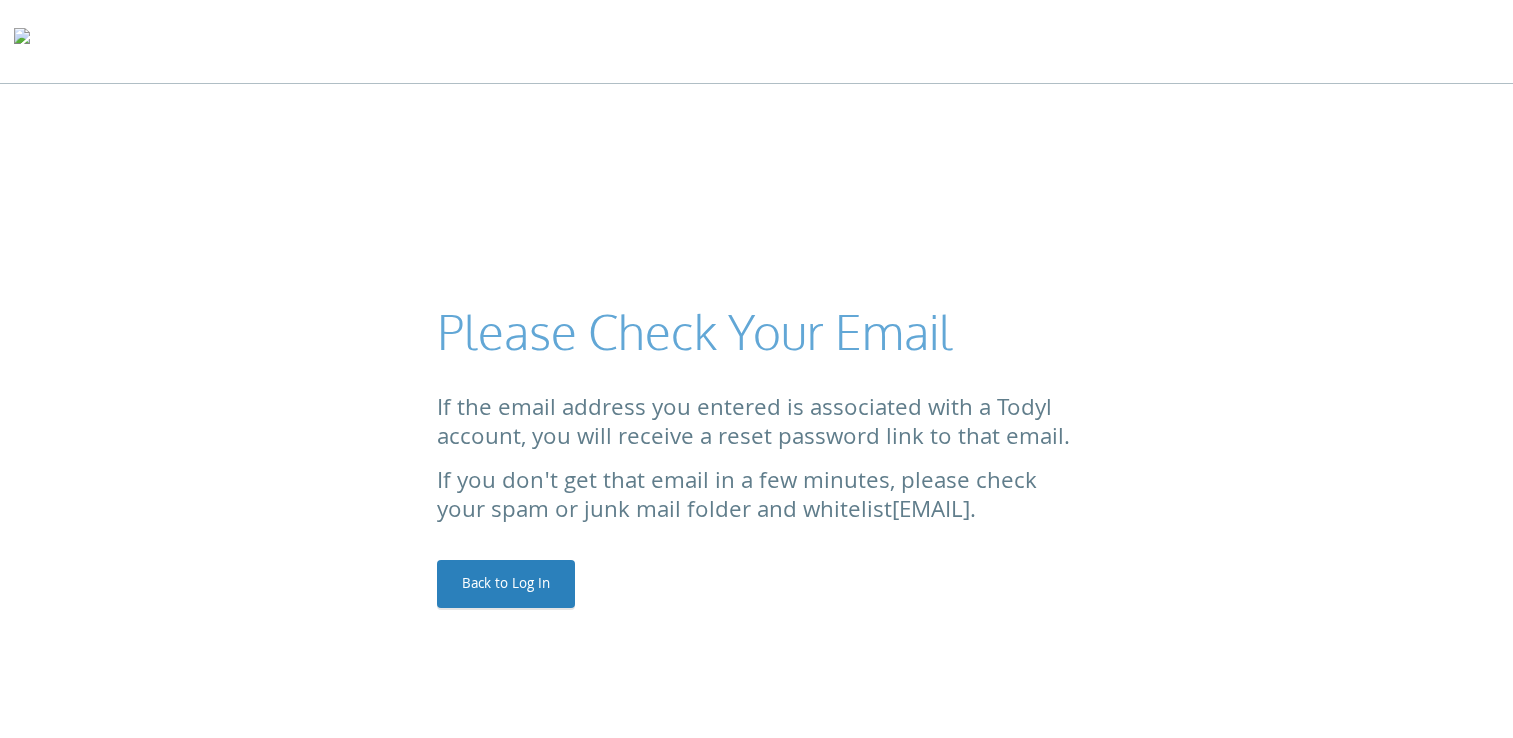 scroll, scrollTop: 0, scrollLeft: 0, axis: both 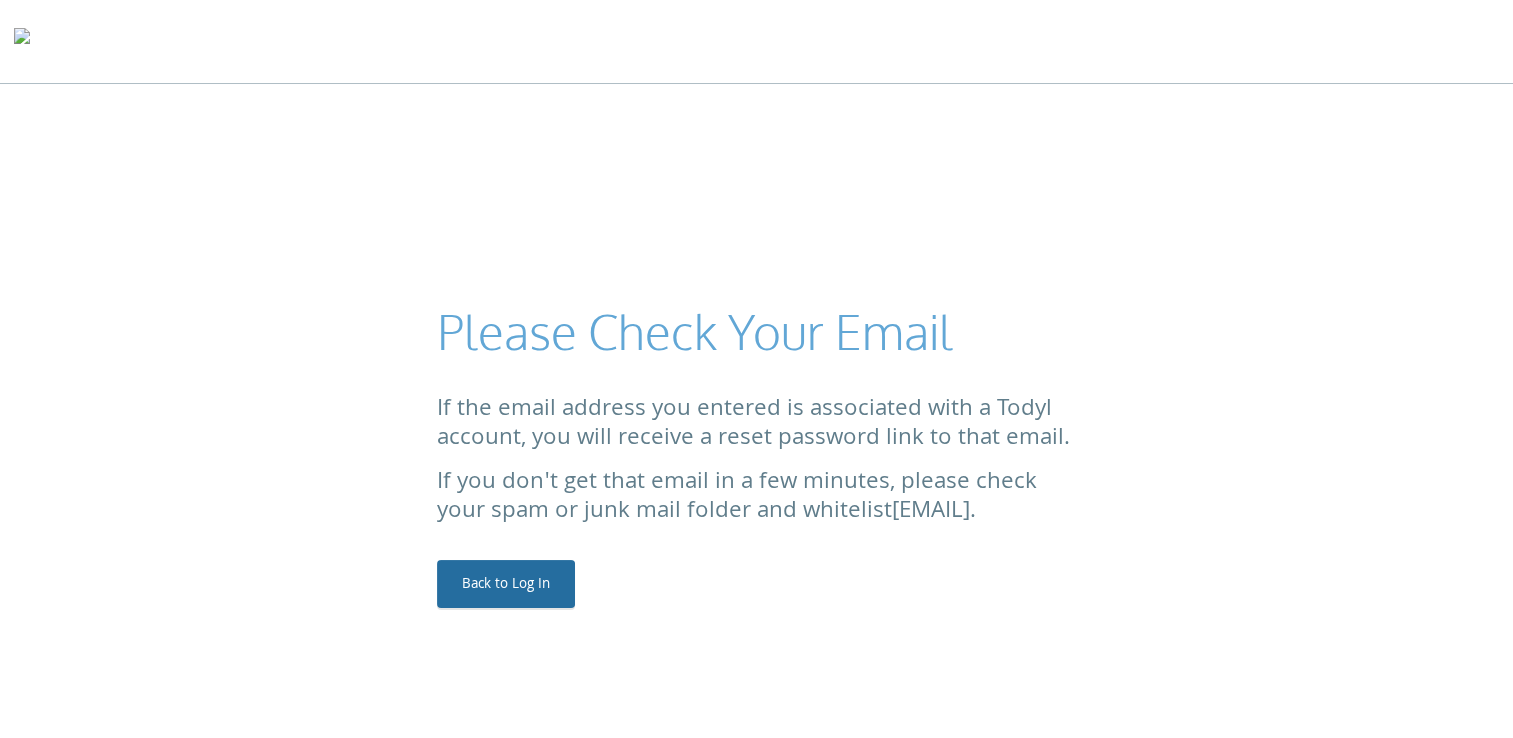 click on "Back to Log In" at bounding box center [506, 584] 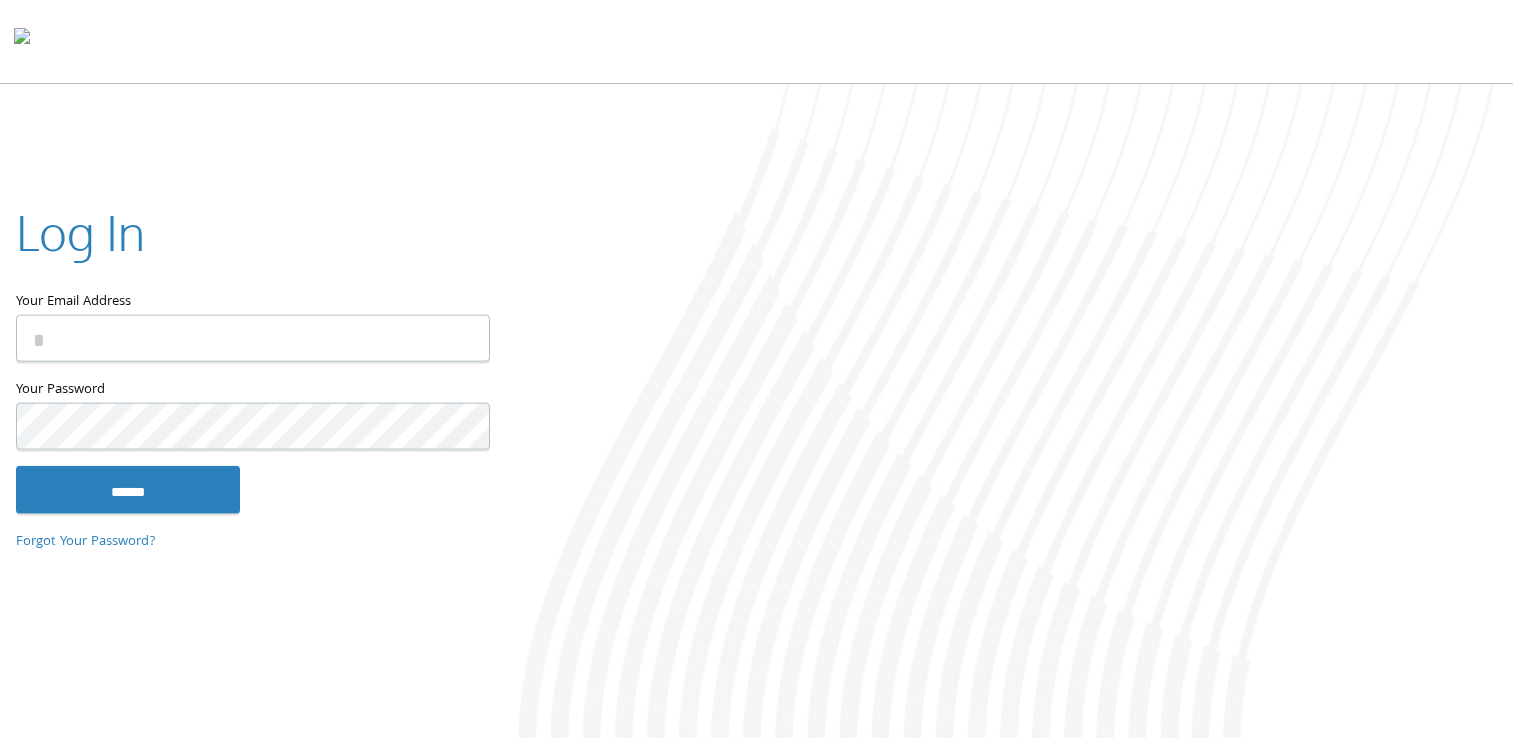 scroll, scrollTop: 0, scrollLeft: 0, axis: both 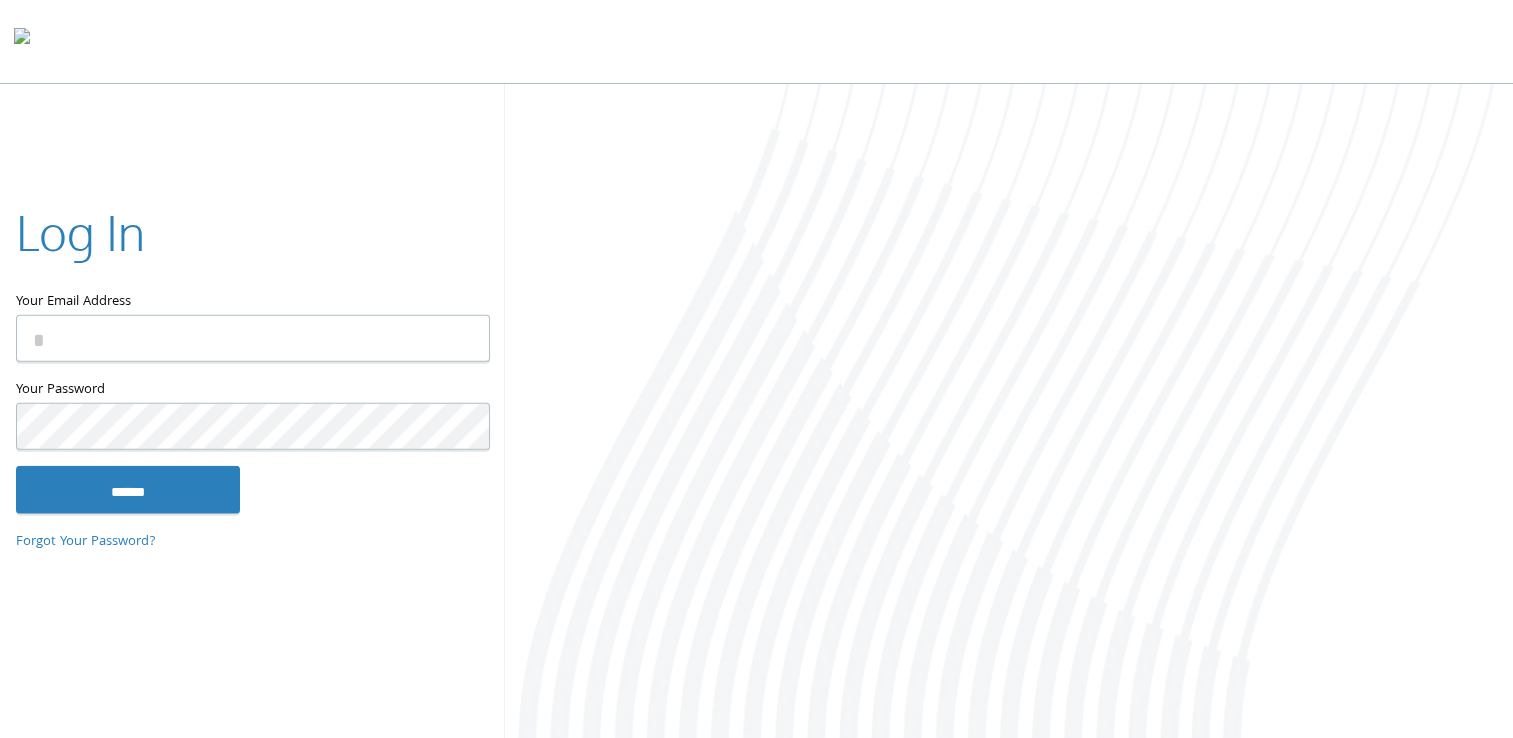 click on "Your Email Address" at bounding box center (253, 338) 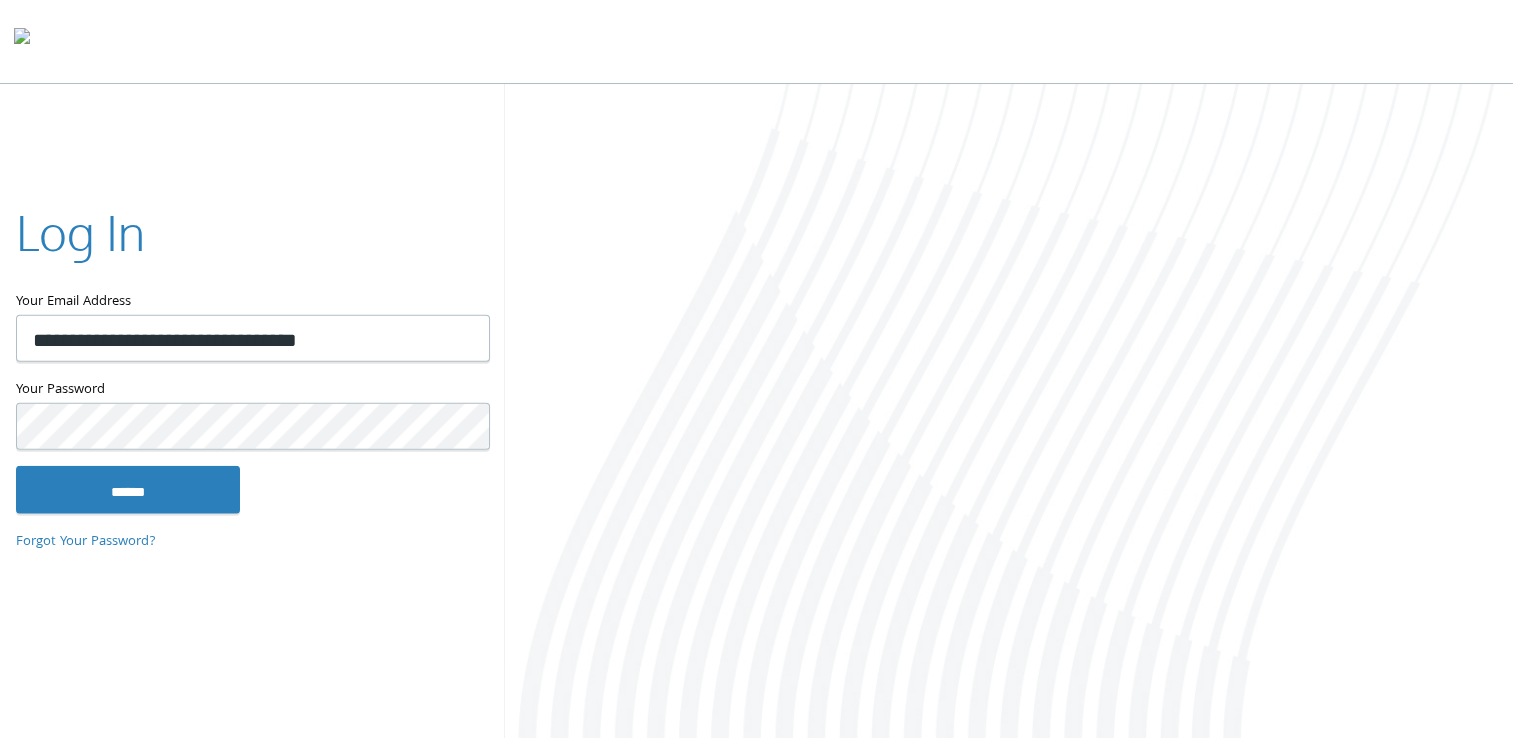 click on "******" at bounding box center [128, 489] 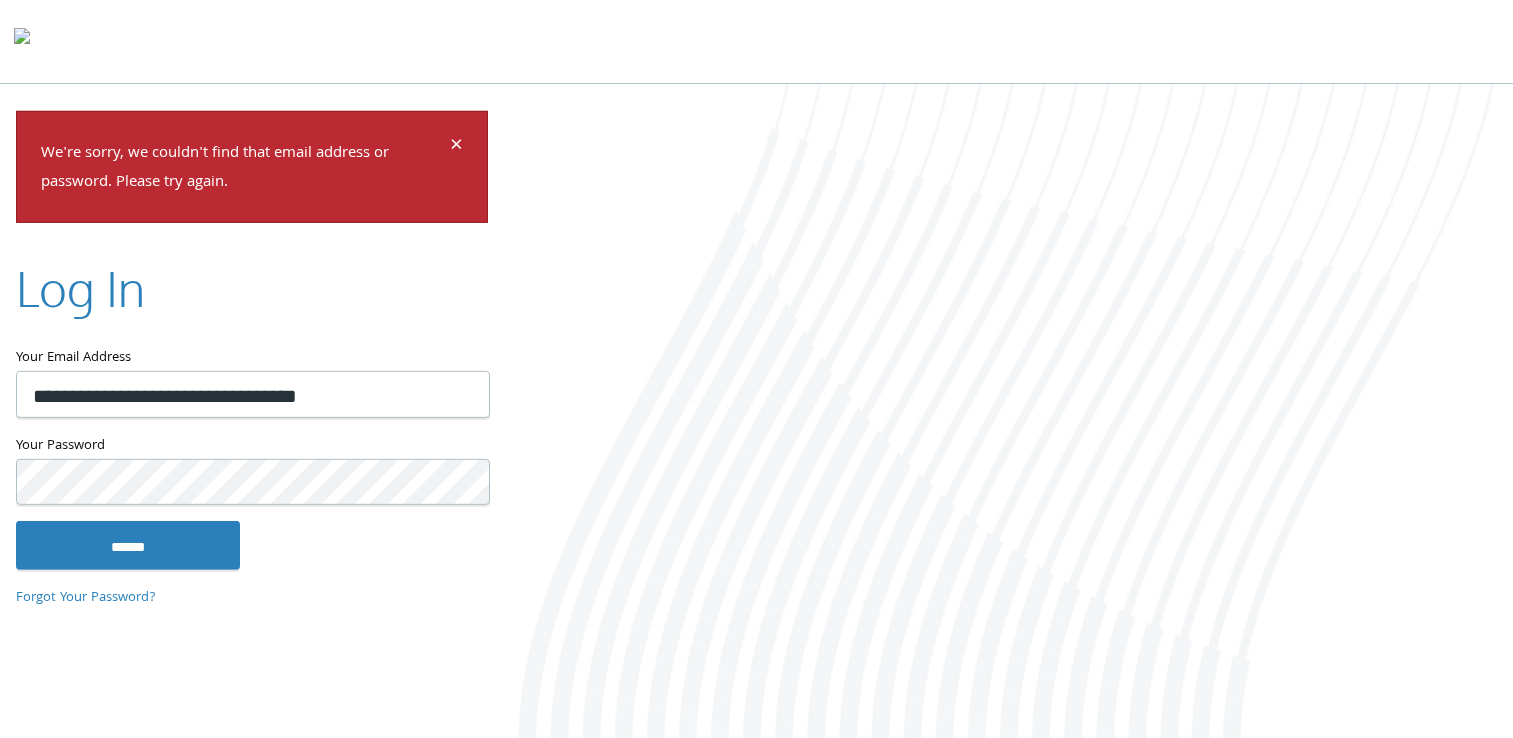 scroll, scrollTop: 0, scrollLeft: 0, axis: both 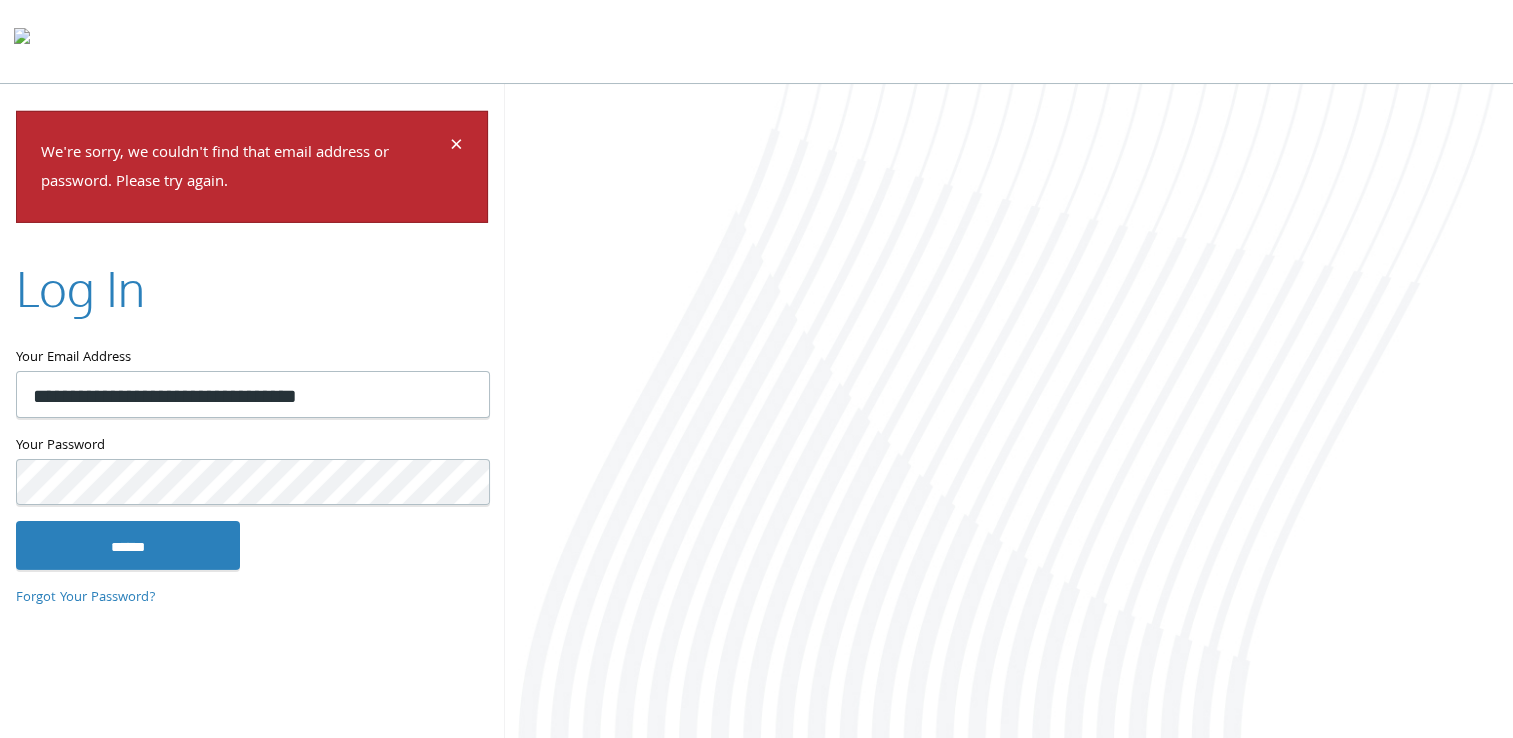 drag, startPoint x: 36, startPoint y: 386, endPoint x: 45, endPoint y: 394, distance: 12.0415945 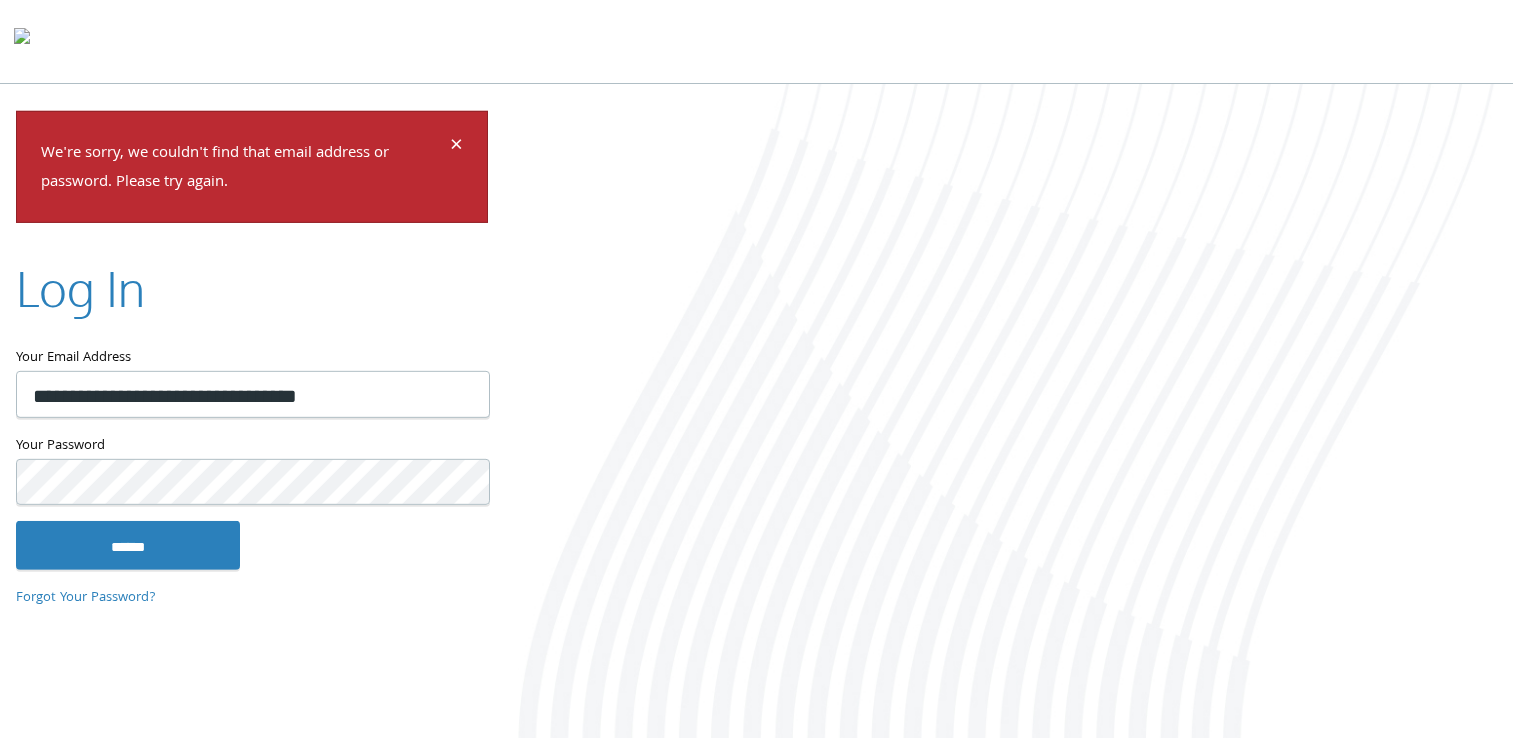 scroll, scrollTop: 0, scrollLeft: 0, axis: both 